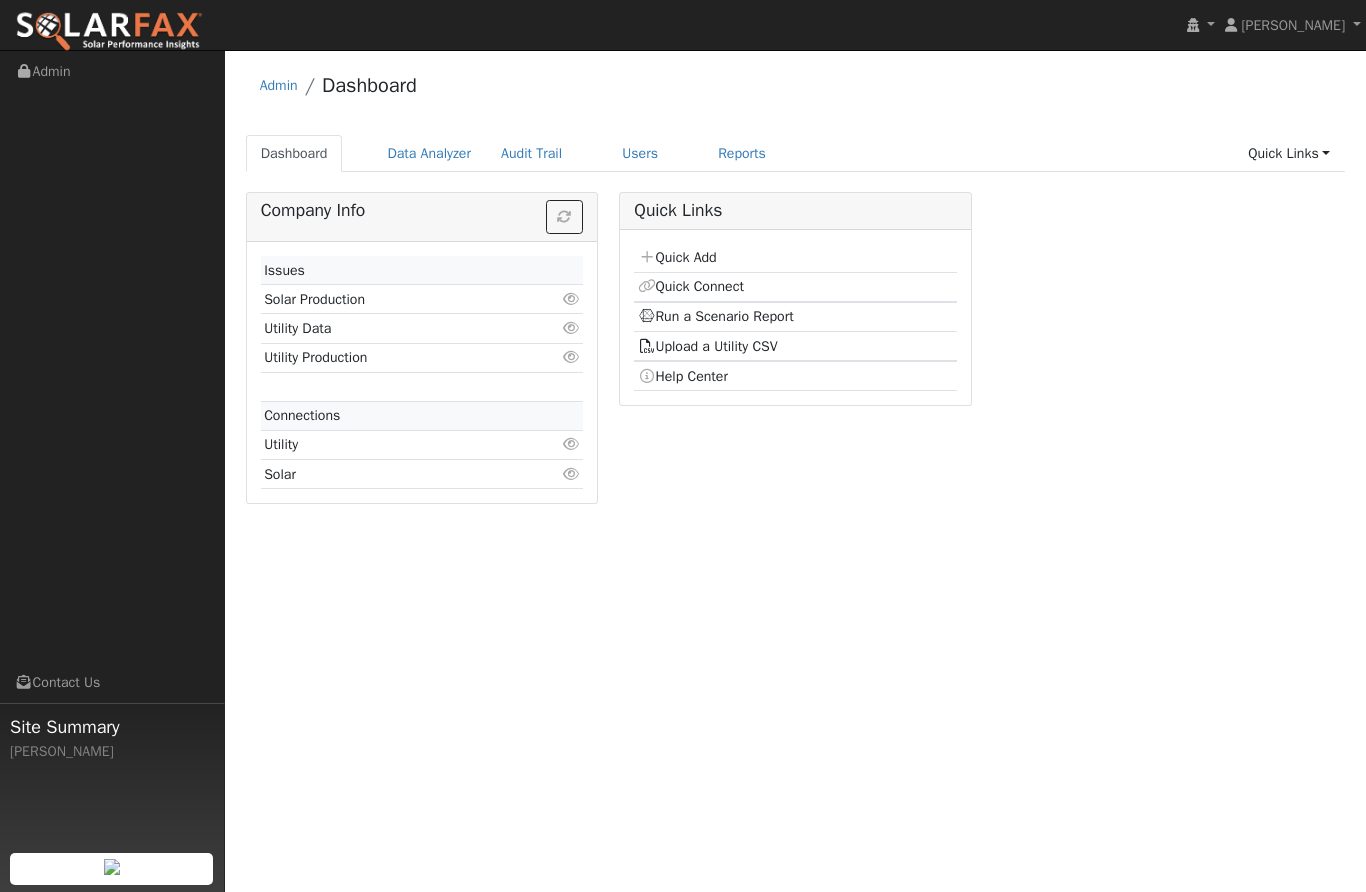 scroll, scrollTop: 0, scrollLeft: 0, axis: both 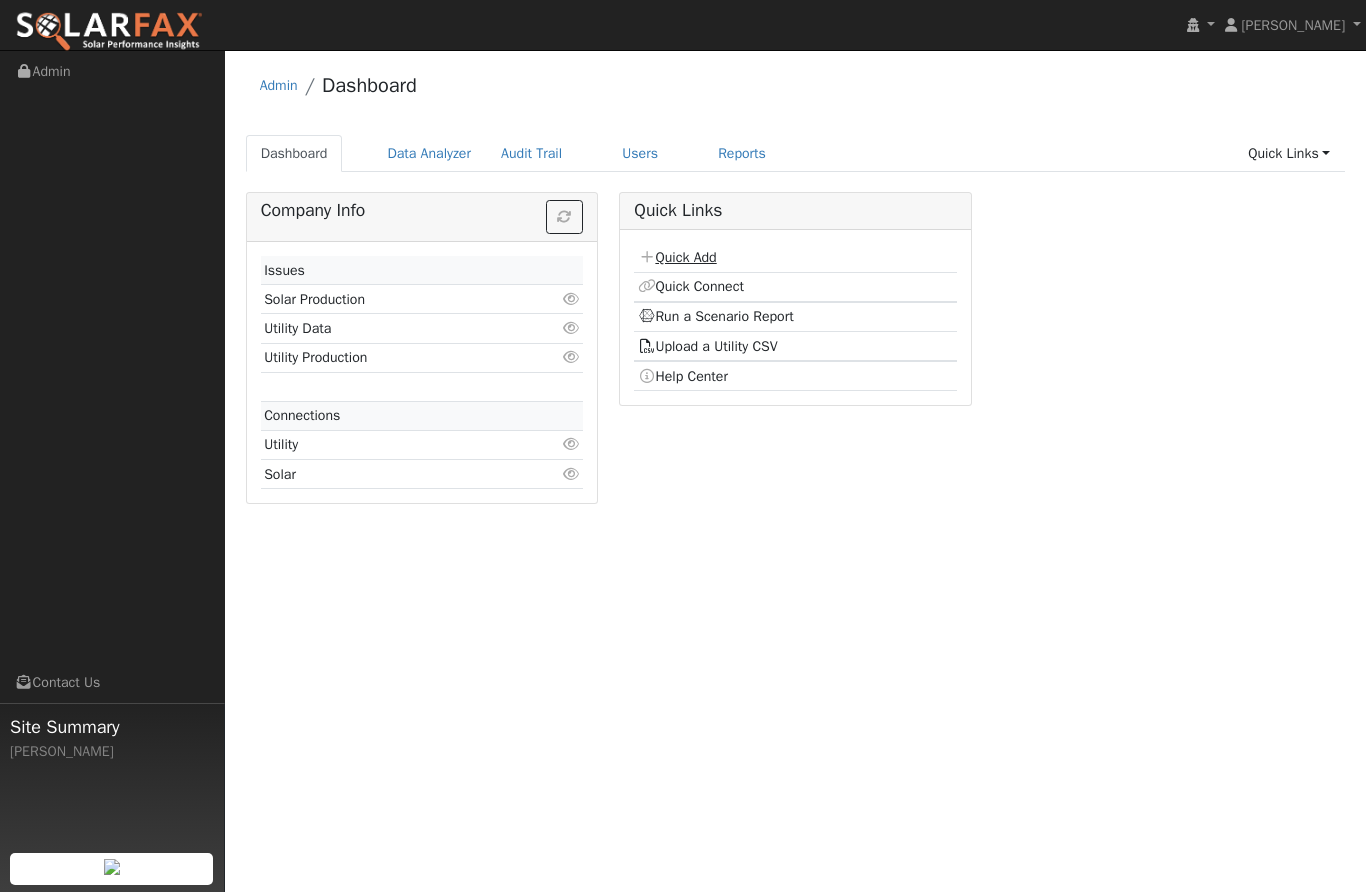 click on "Quick Add" at bounding box center (677, 257) 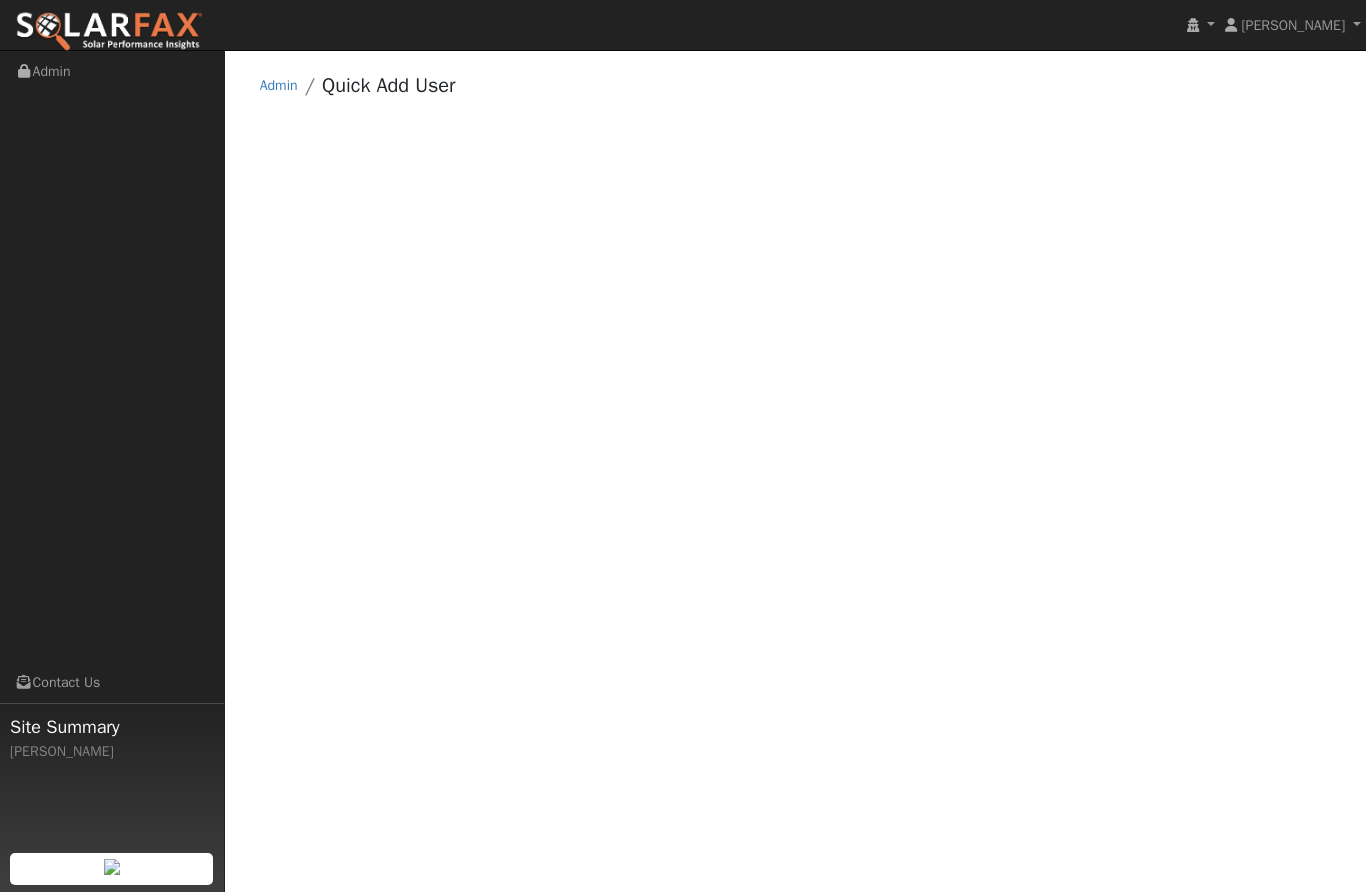 scroll, scrollTop: 0, scrollLeft: 0, axis: both 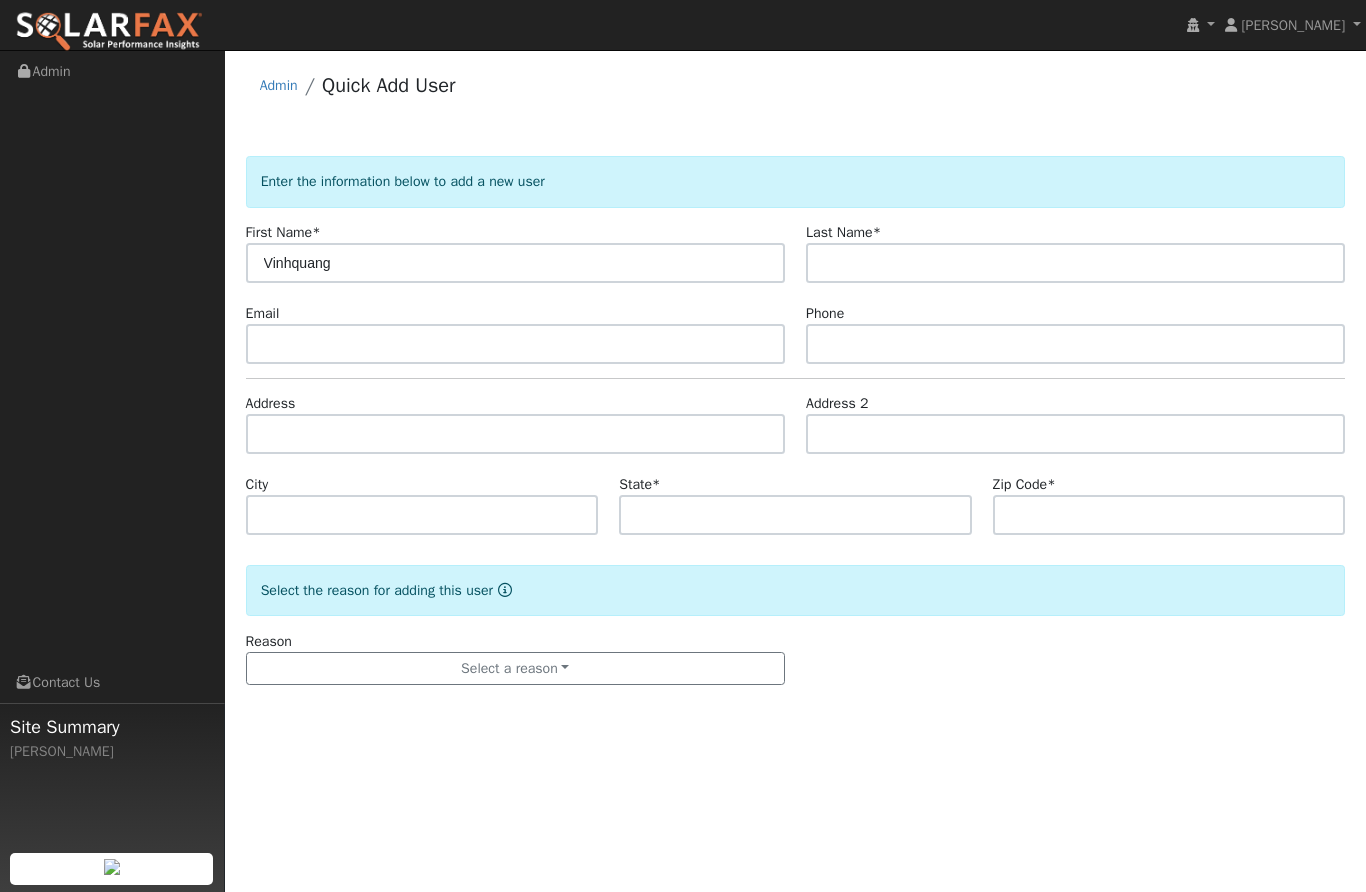 type on "Vinhquang" 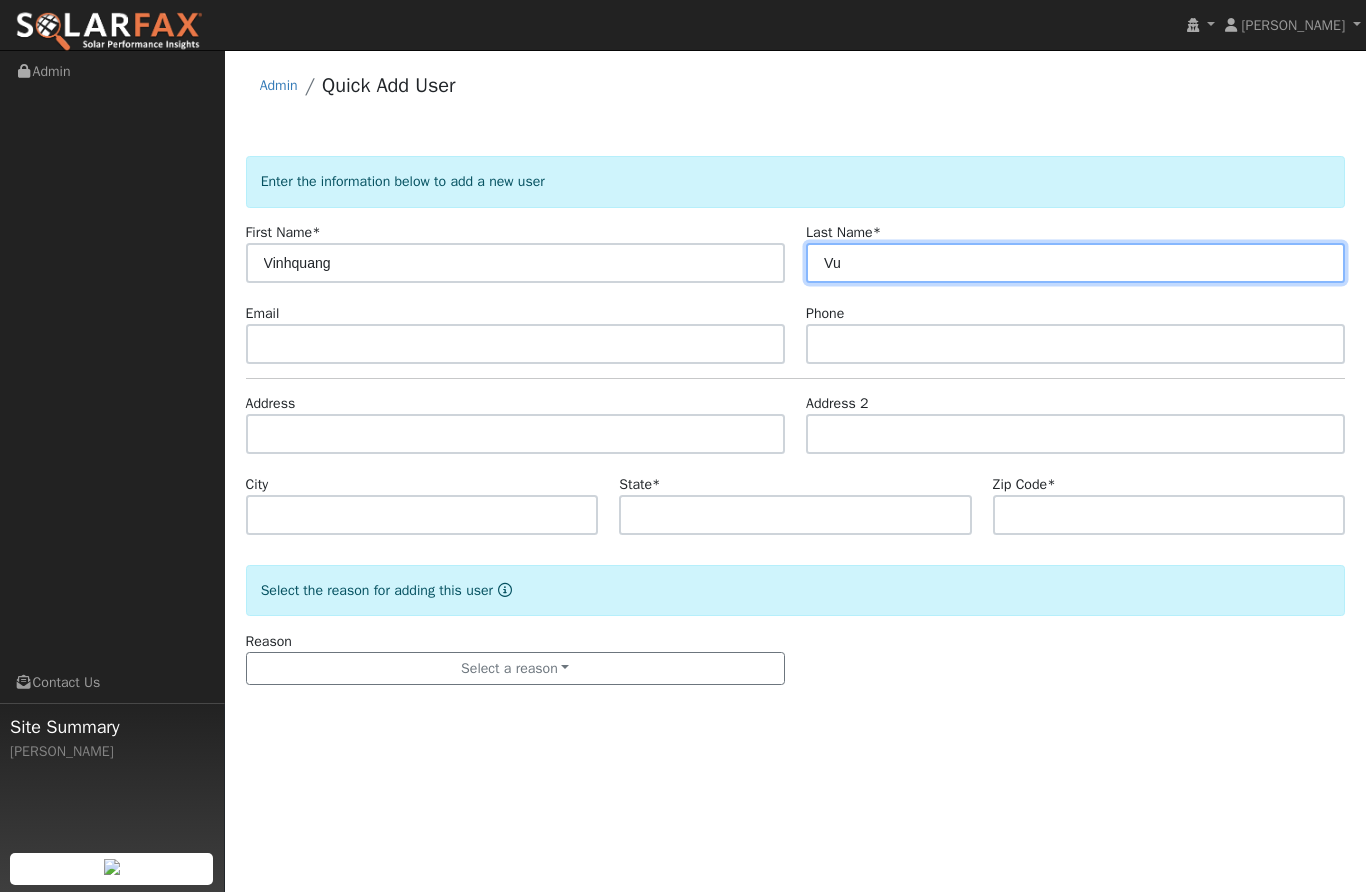 type on "Vu" 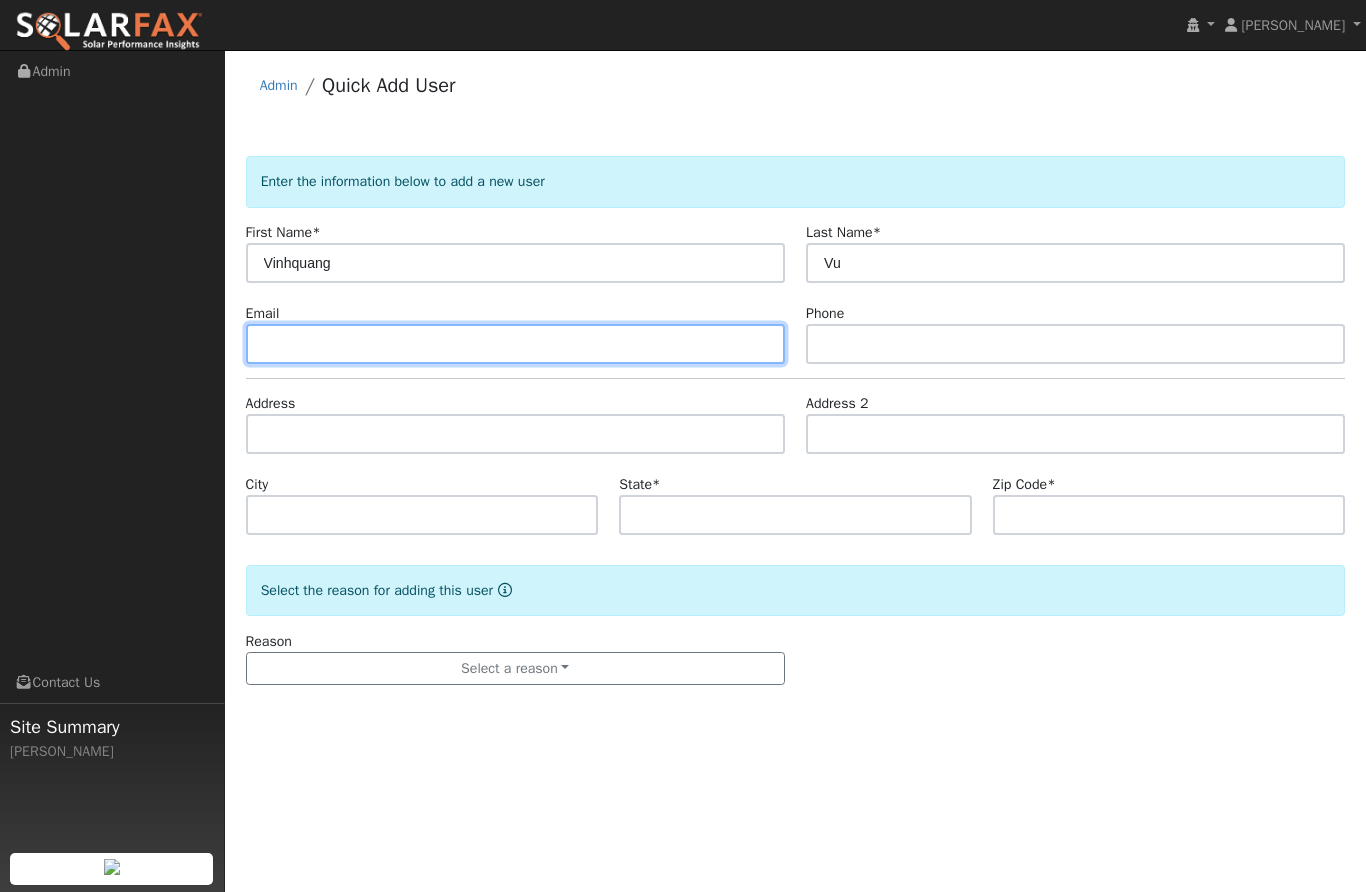 type on "q" 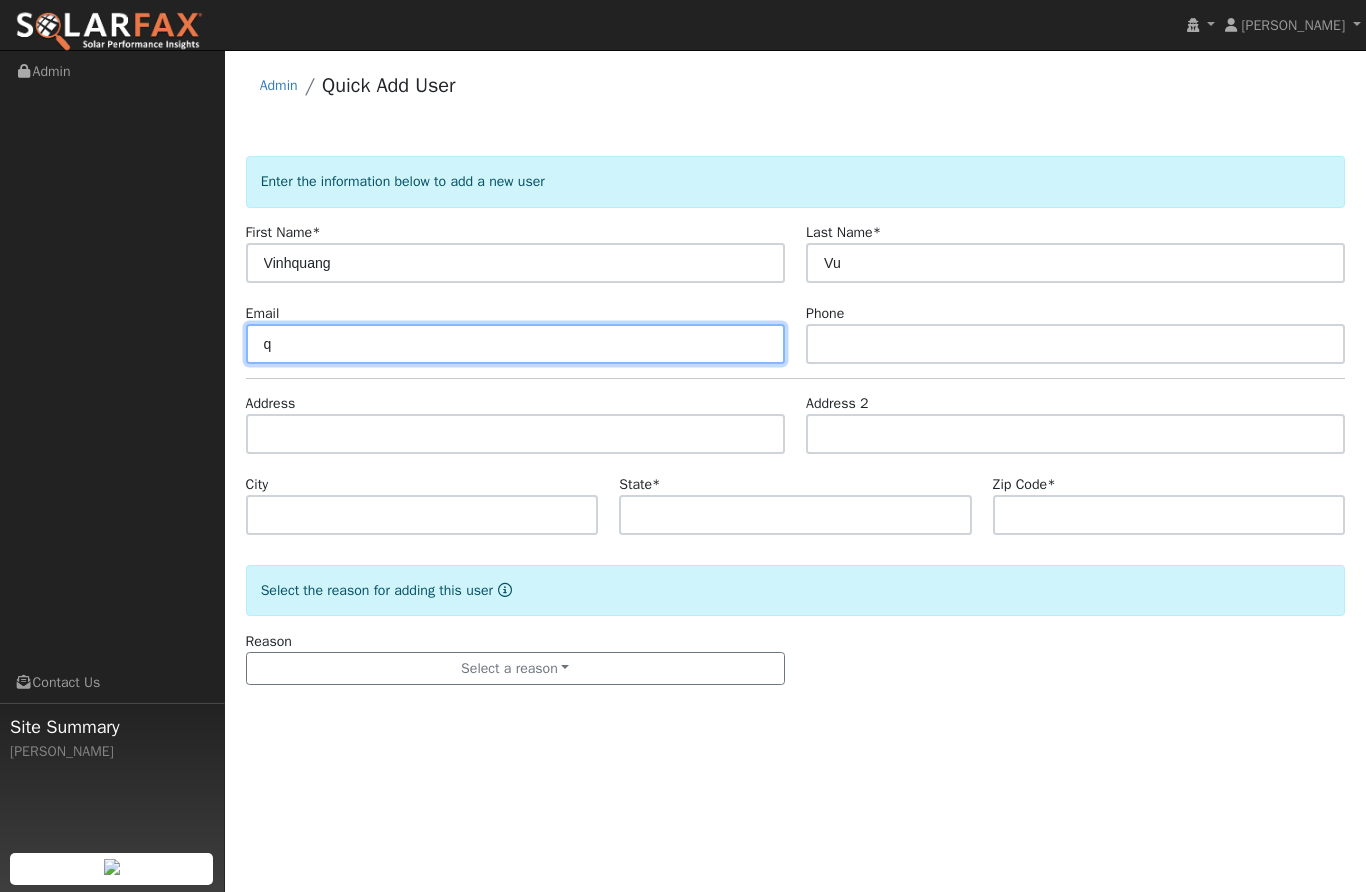 type 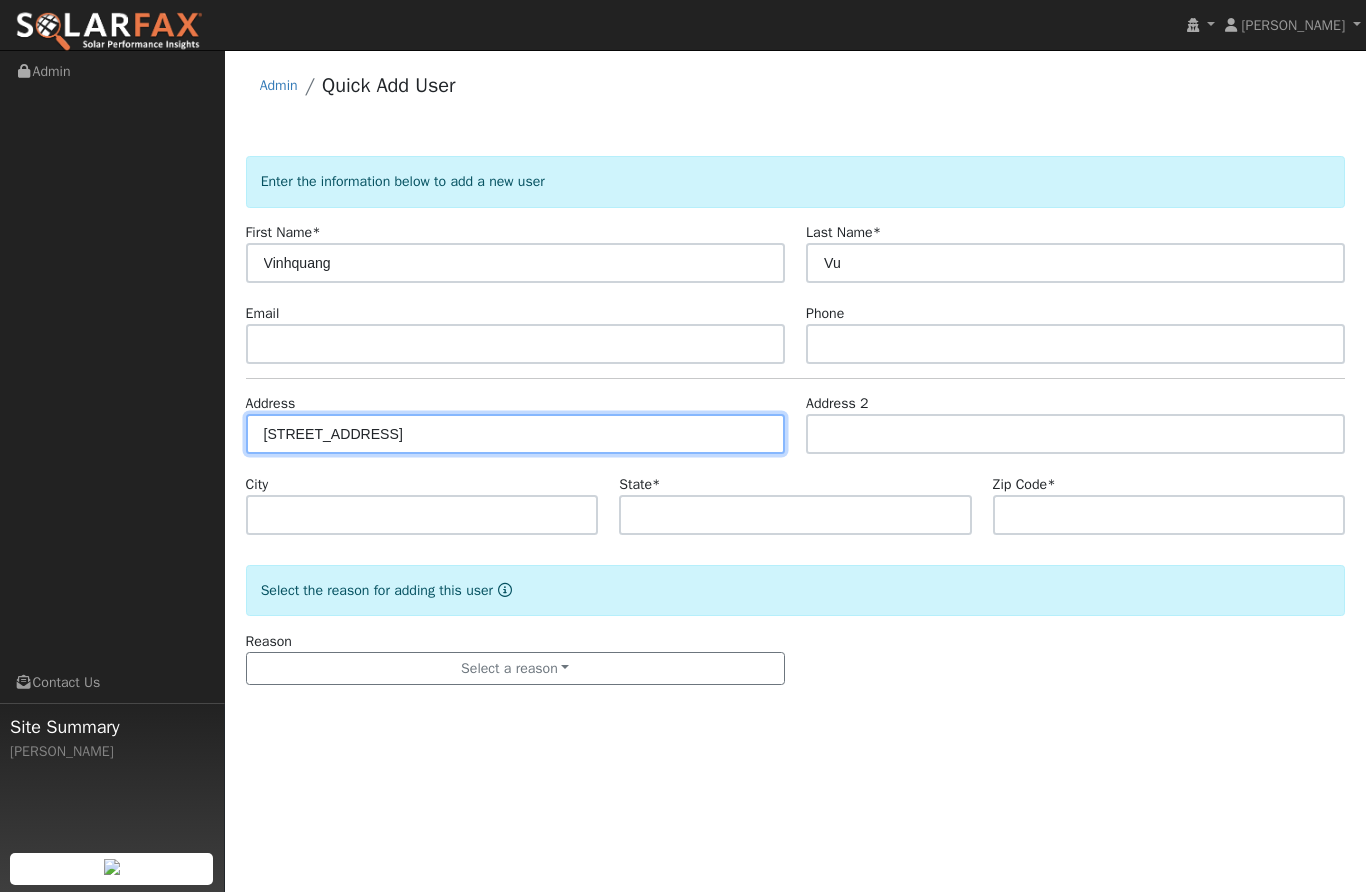 type on "5471 Big Canyon Road" 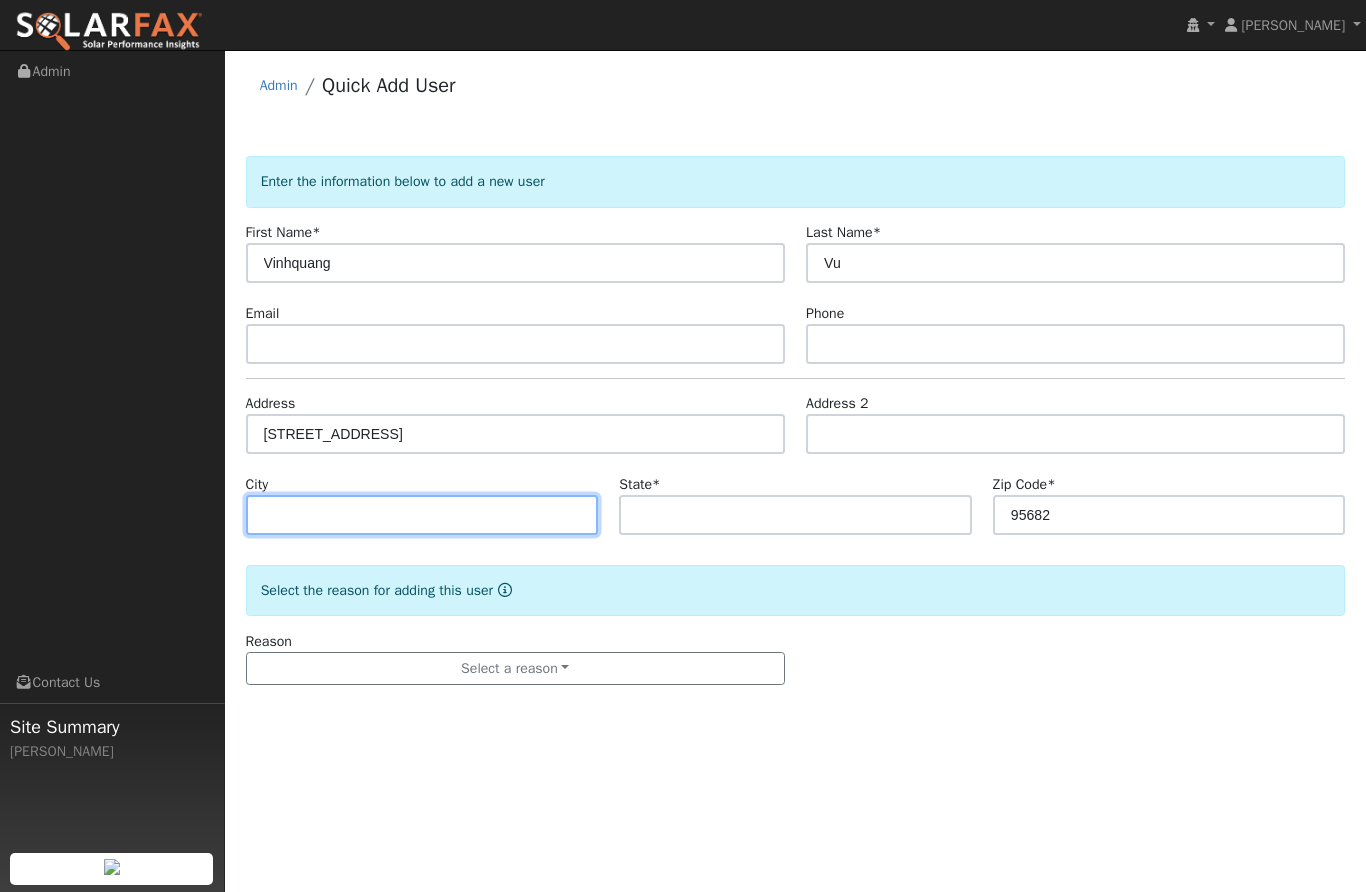 click at bounding box center (422, 515) 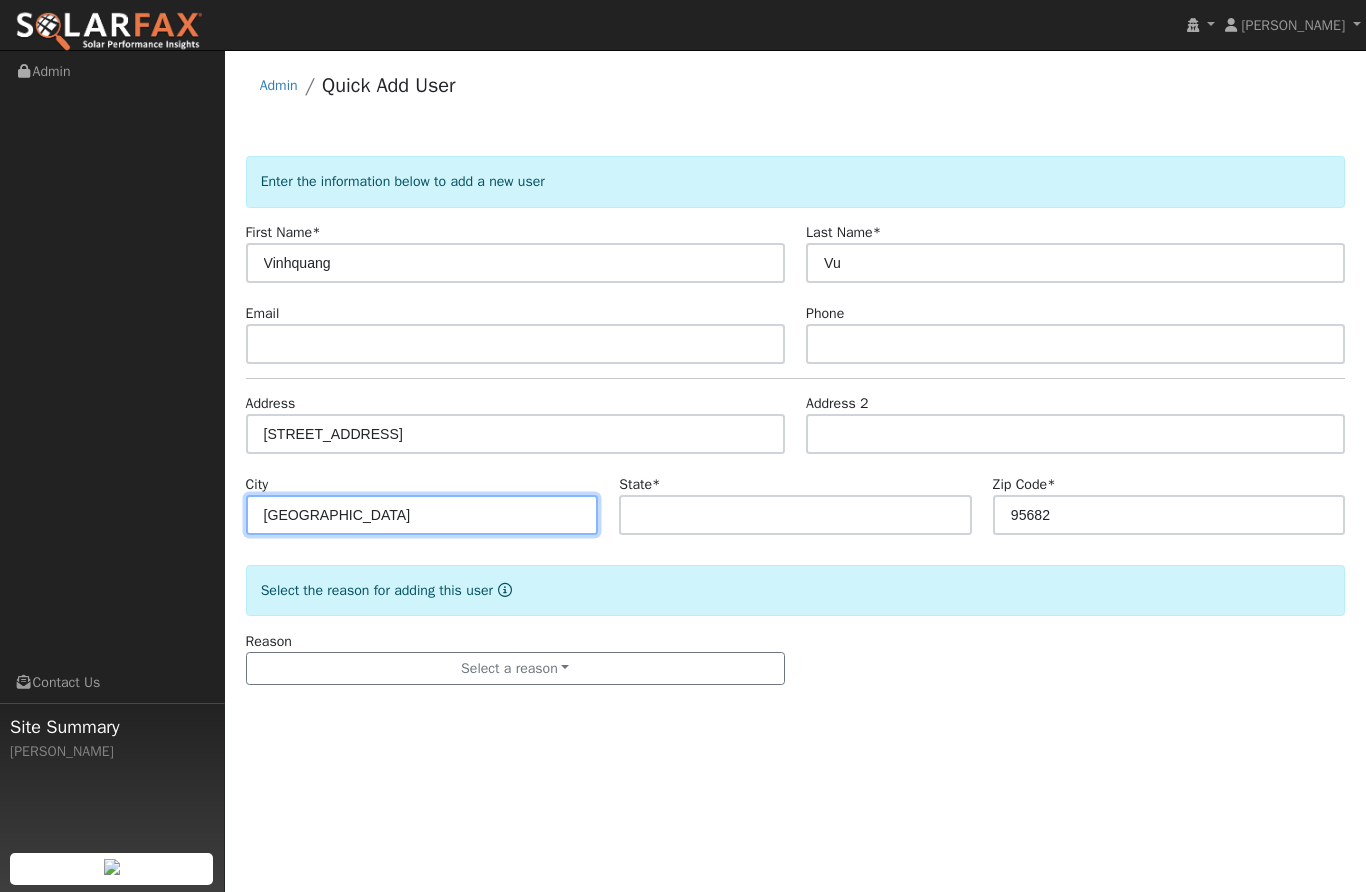 type on "Shingle Springs" 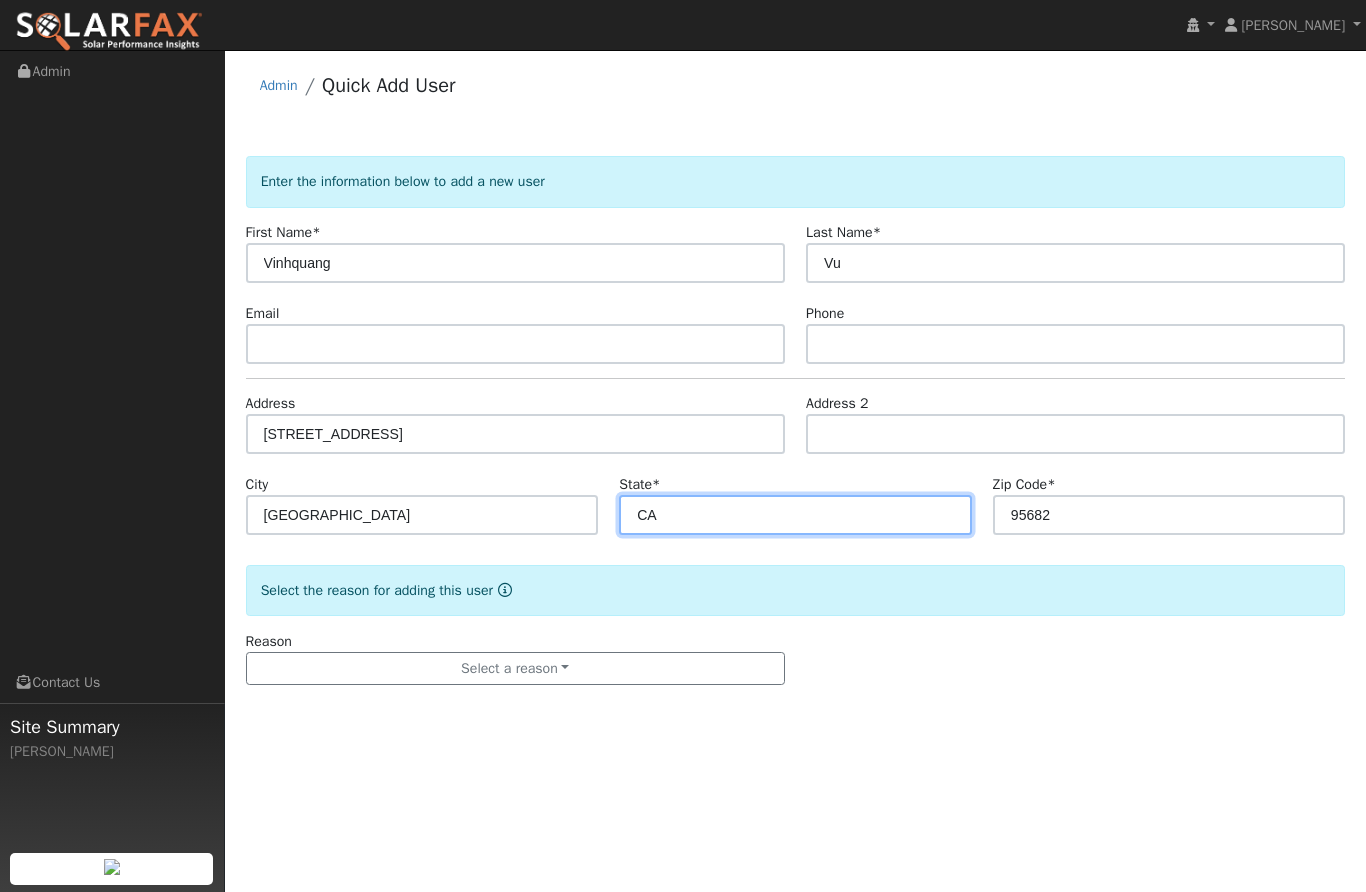 type on "CA" 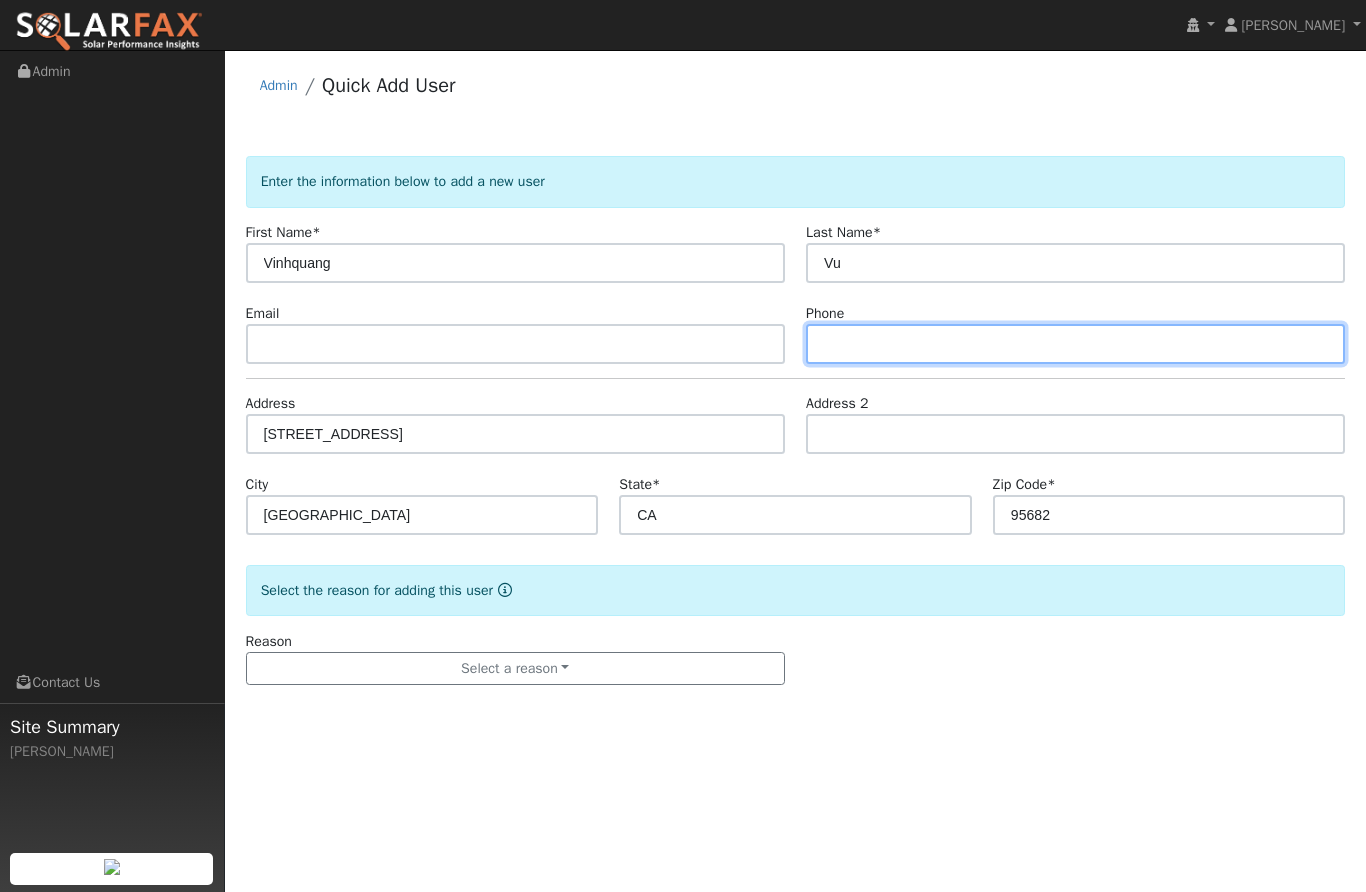 click at bounding box center (1075, 344) 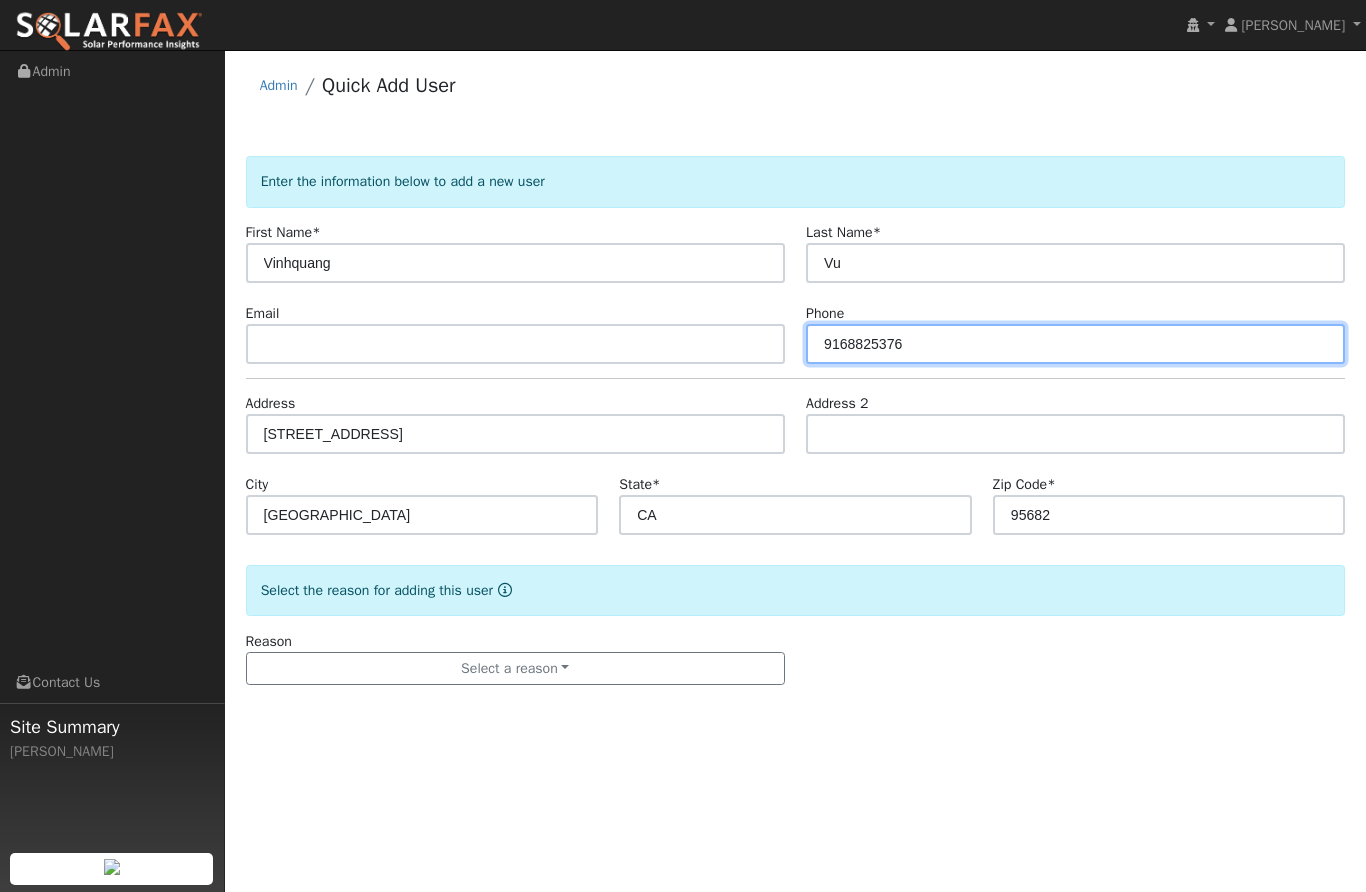 type on "9168825376" 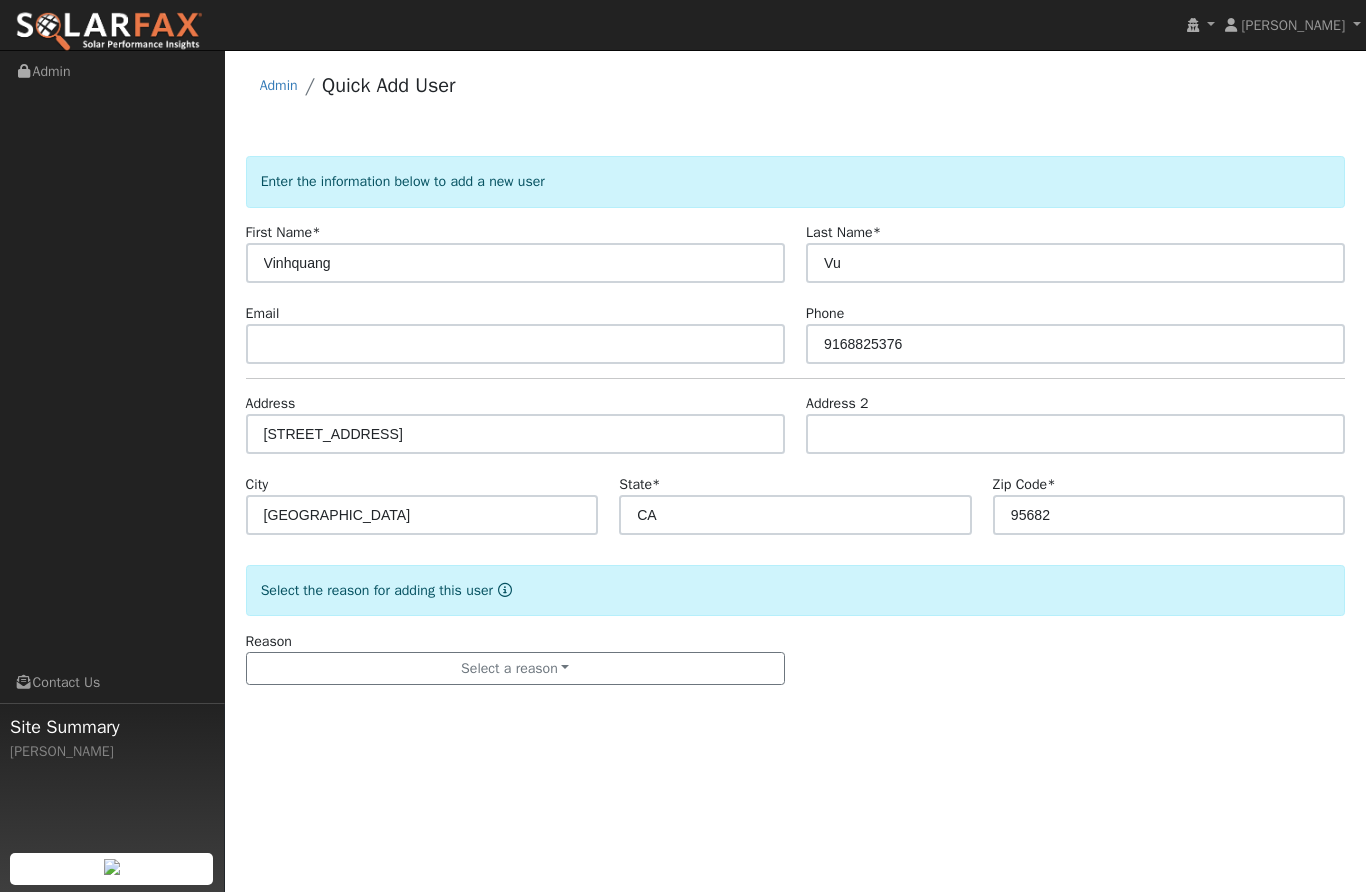 click on "Reason Select a reason New lead New customer adding solar New customer has solar" at bounding box center (795, 658) 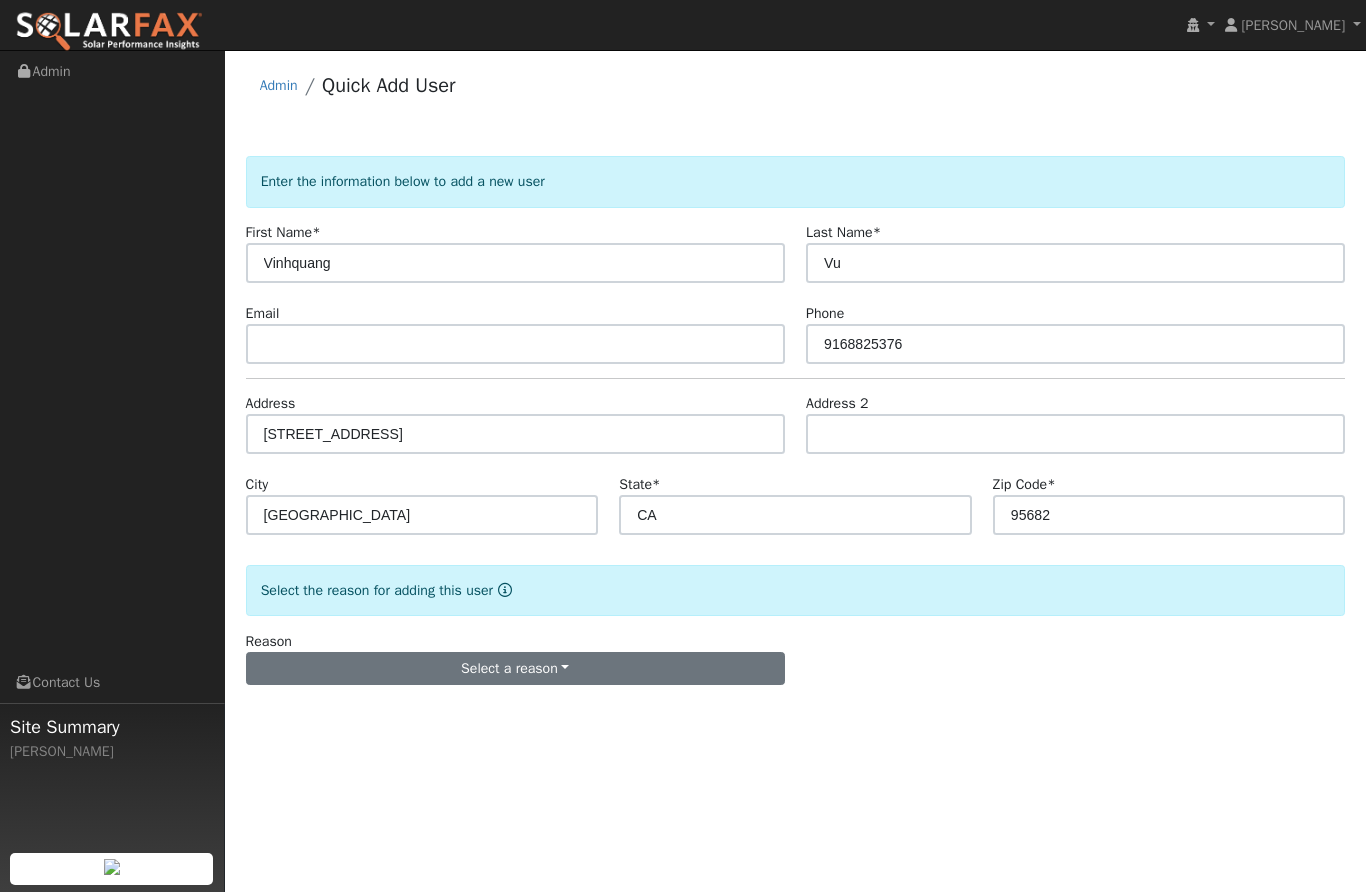 click on "Select a reason" at bounding box center [515, 669] 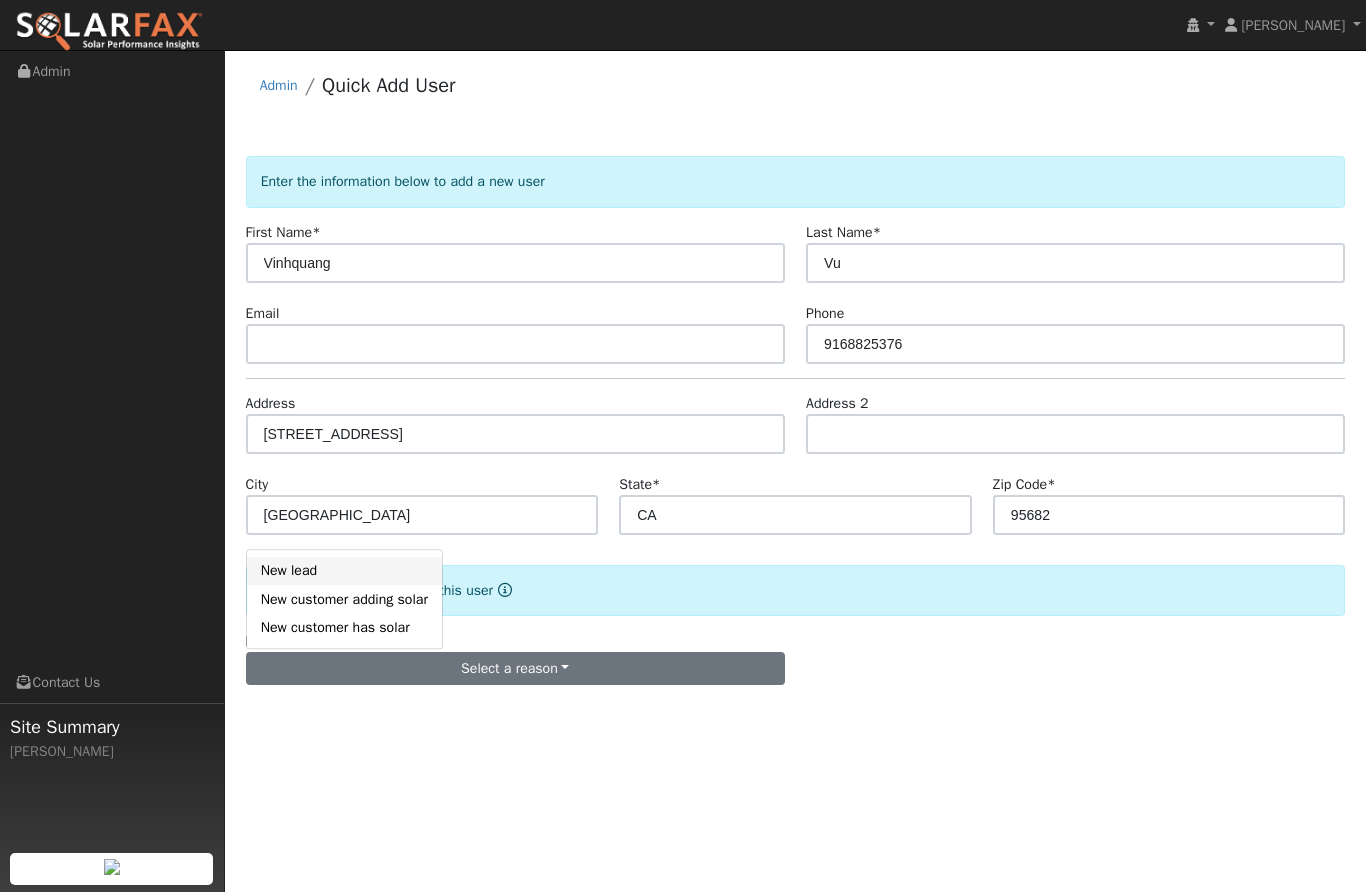 click on "New lead" at bounding box center [344, 571] 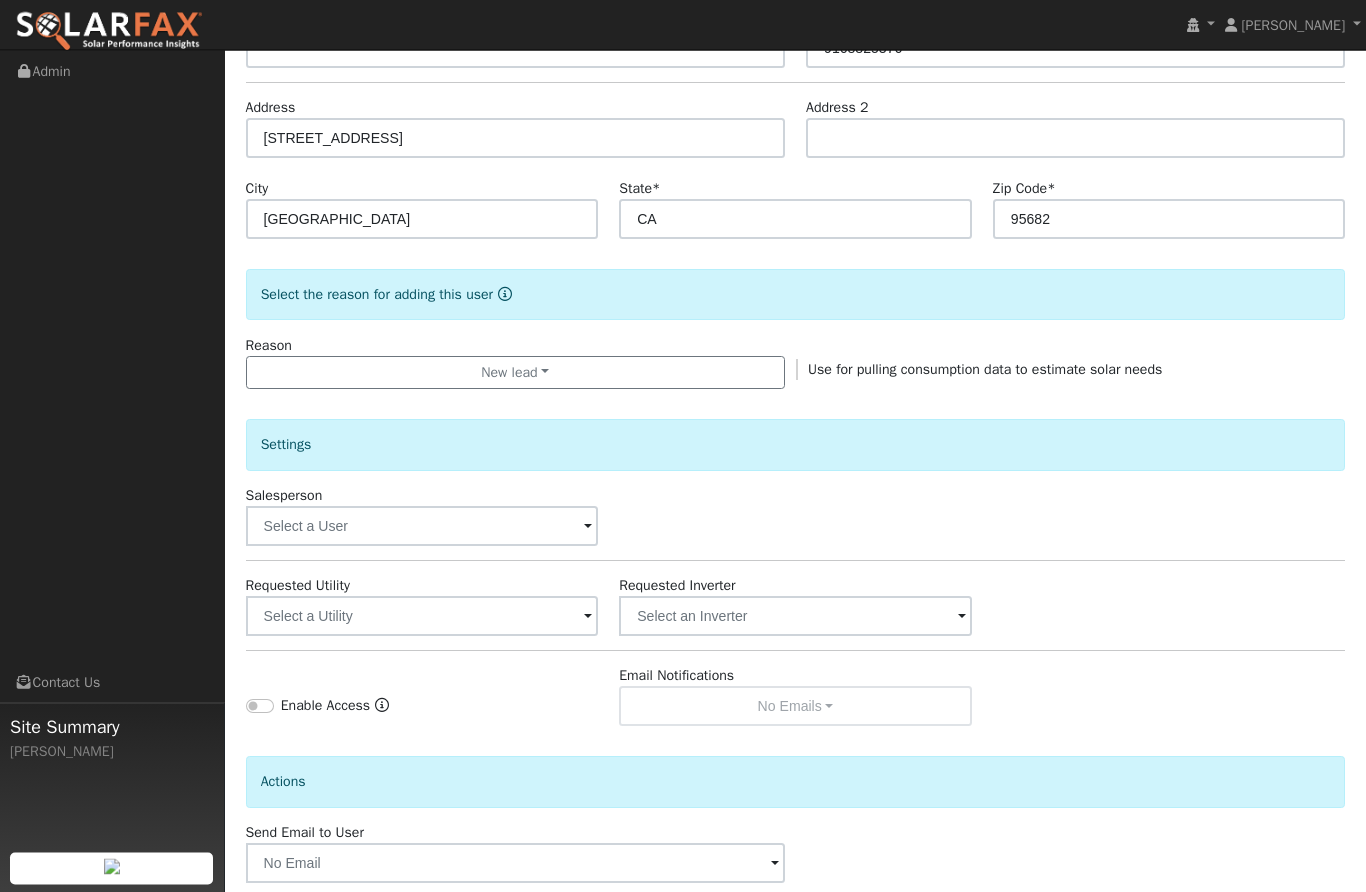 scroll, scrollTop: 315, scrollLeft: 0, axis: vertical 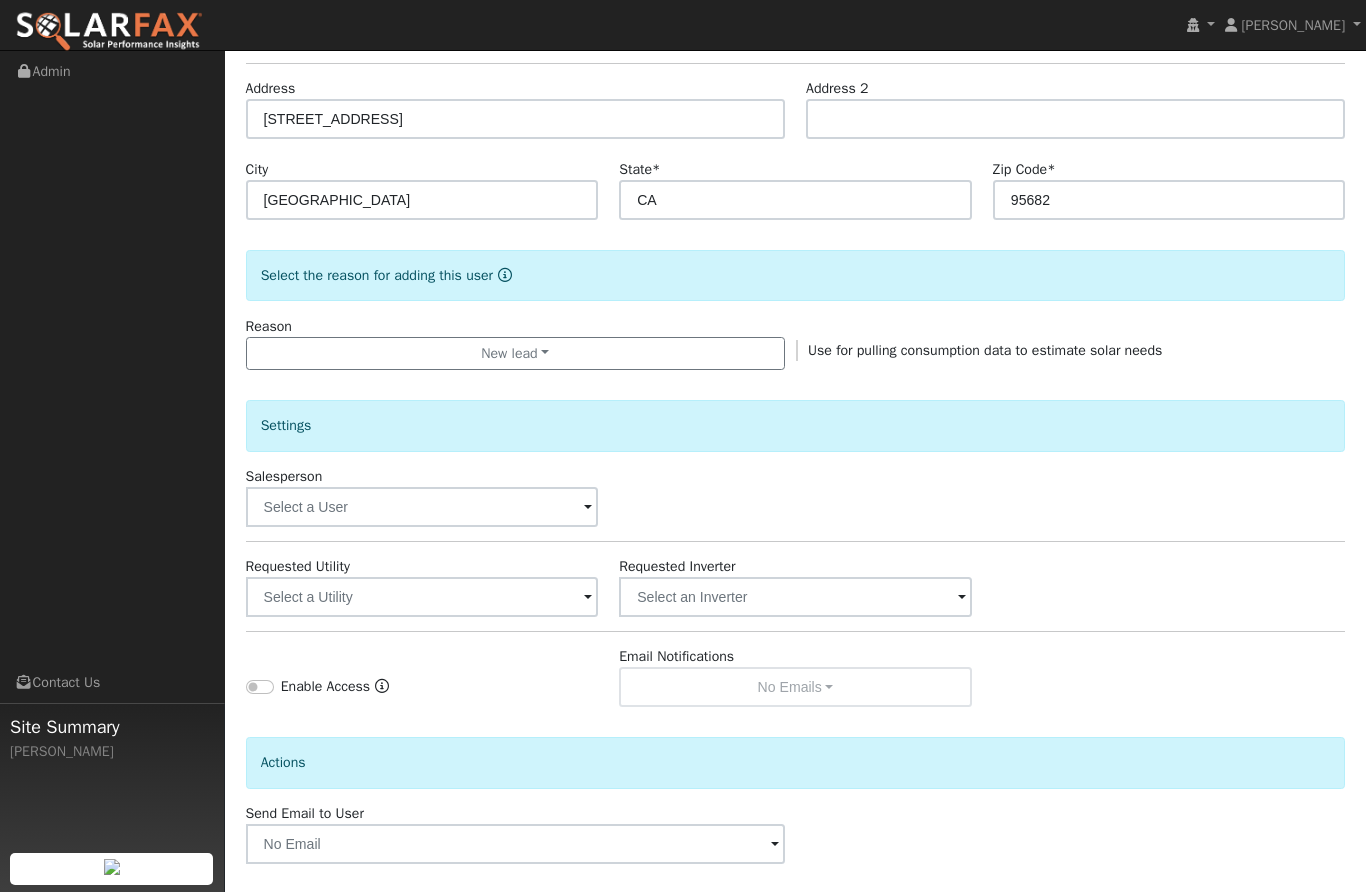 click on "Connect Now" at bounding box center (1159, 911) 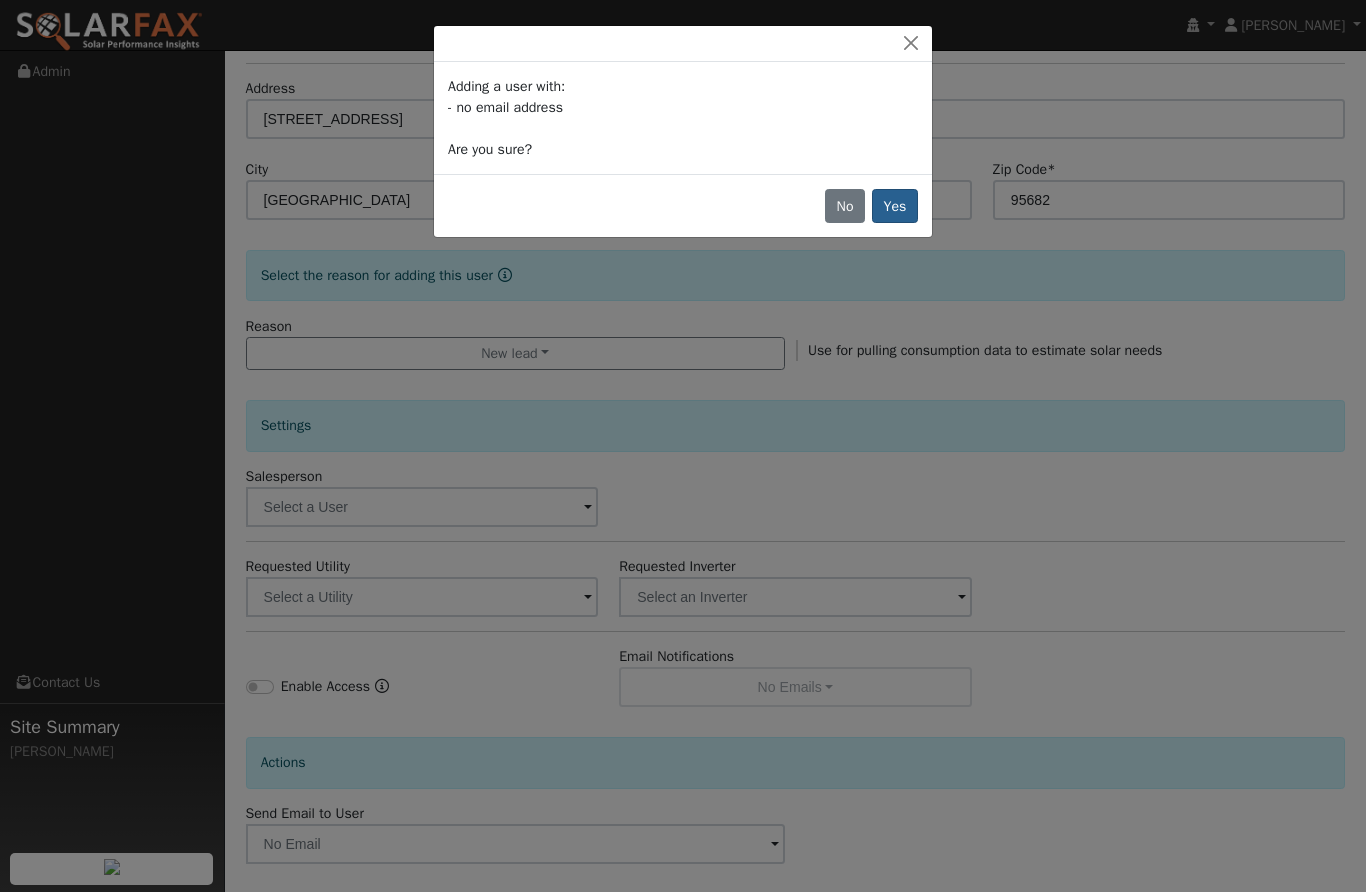 click on "Yes" at bounding box center (895, 206) 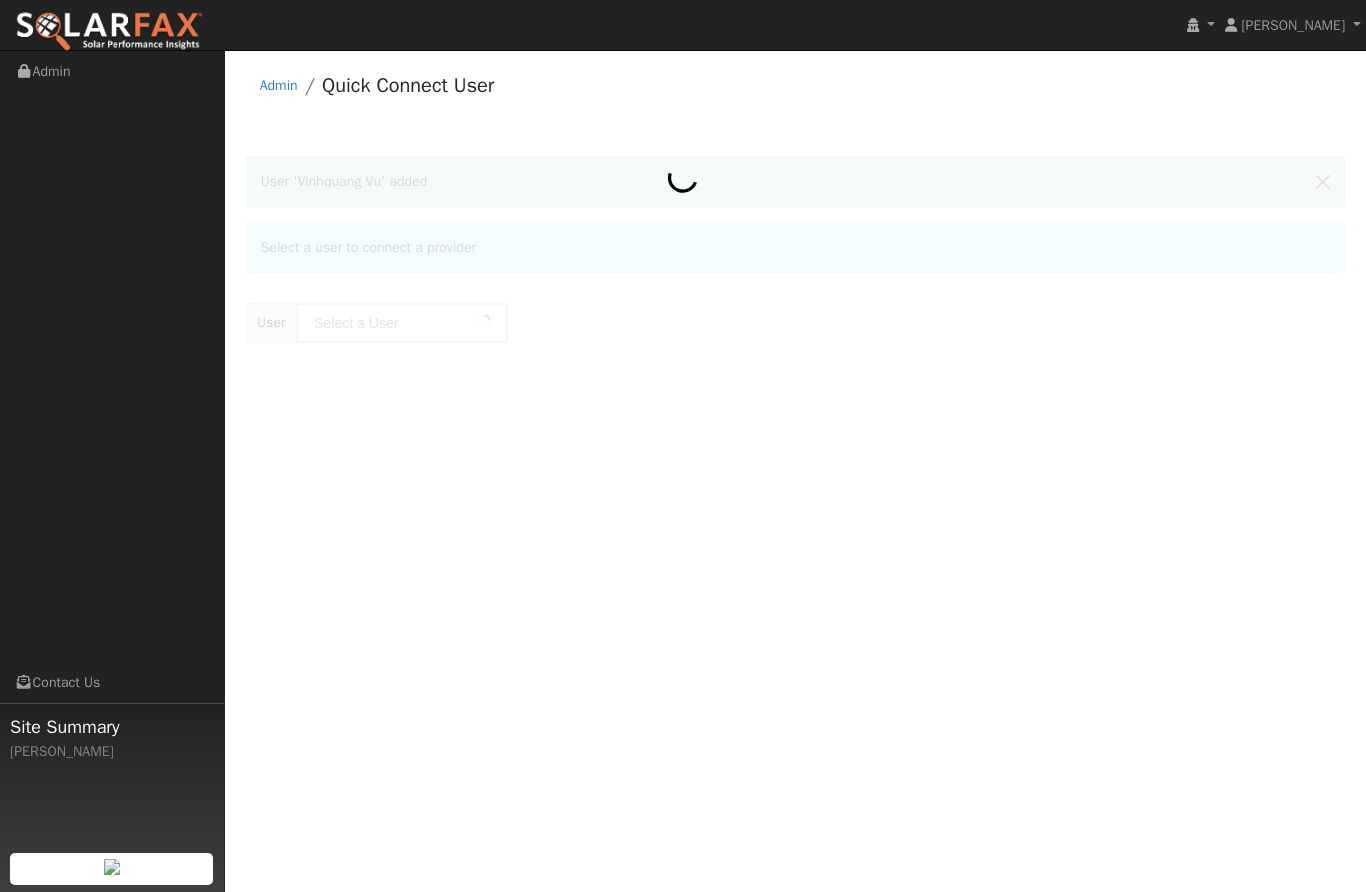 scroll, scrollTop: 0, scrollLeft: 0, axis: both 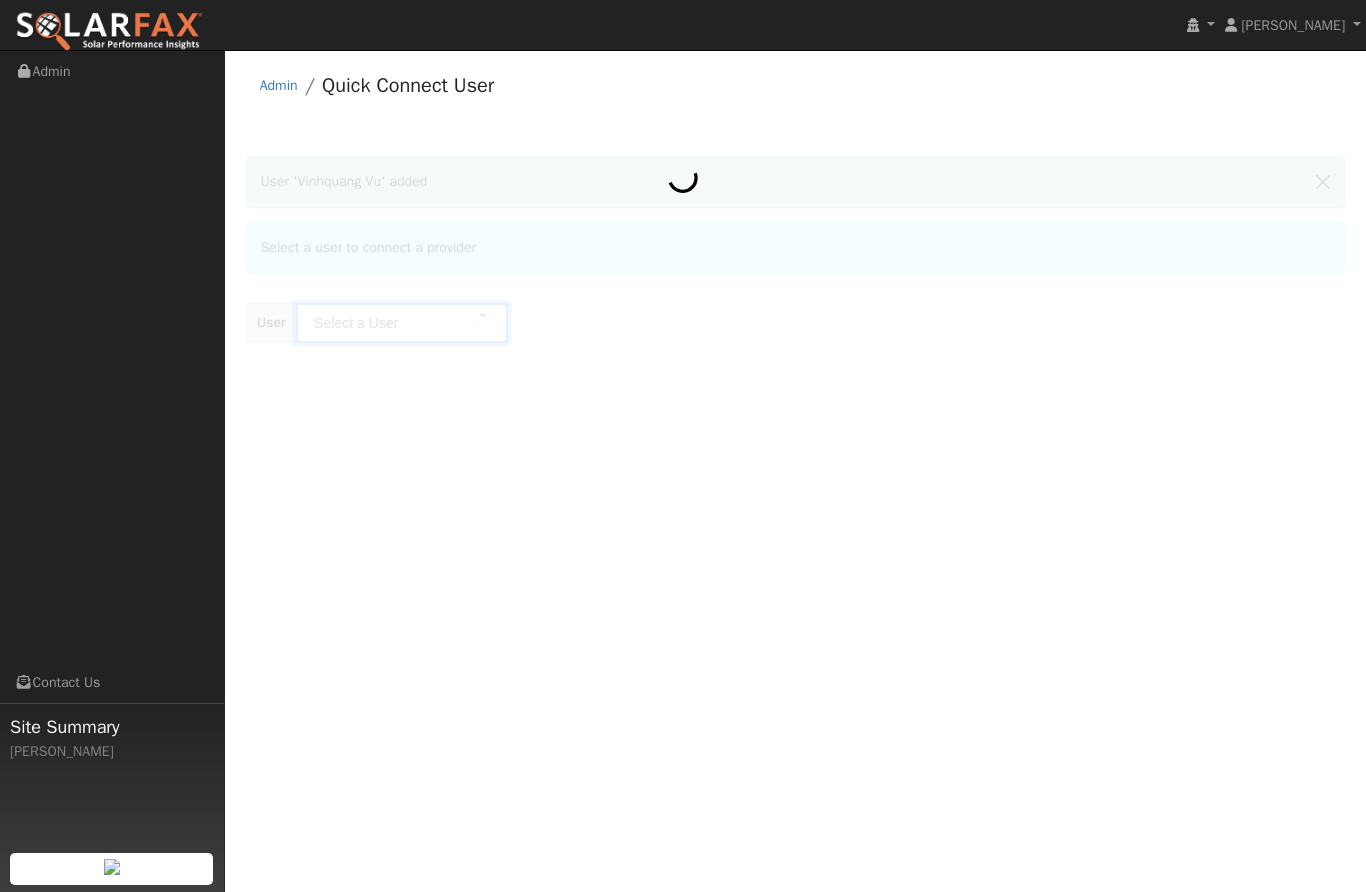 type on "Vinhquang Vu" 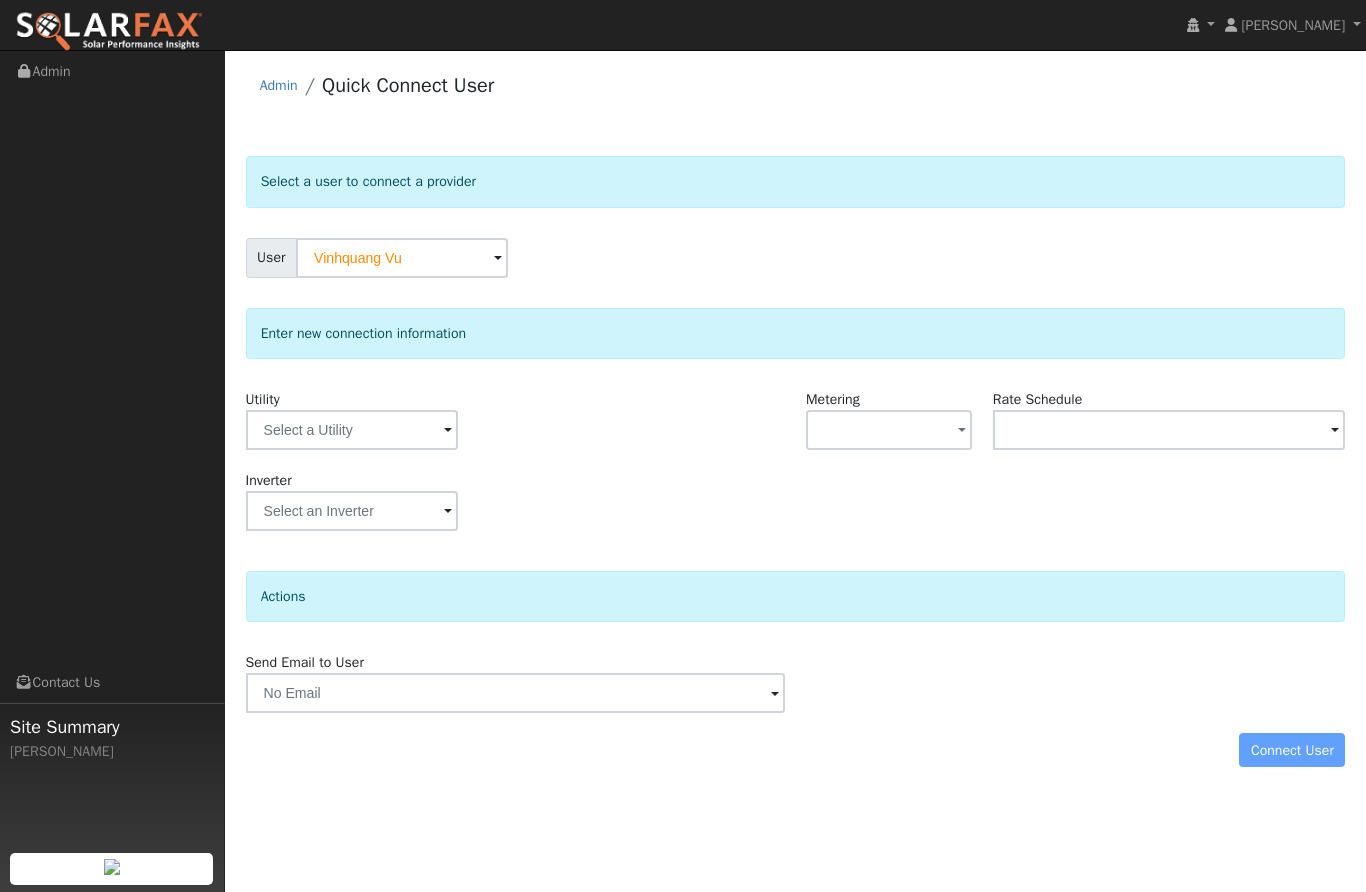 click at bounding box center (448, 431) 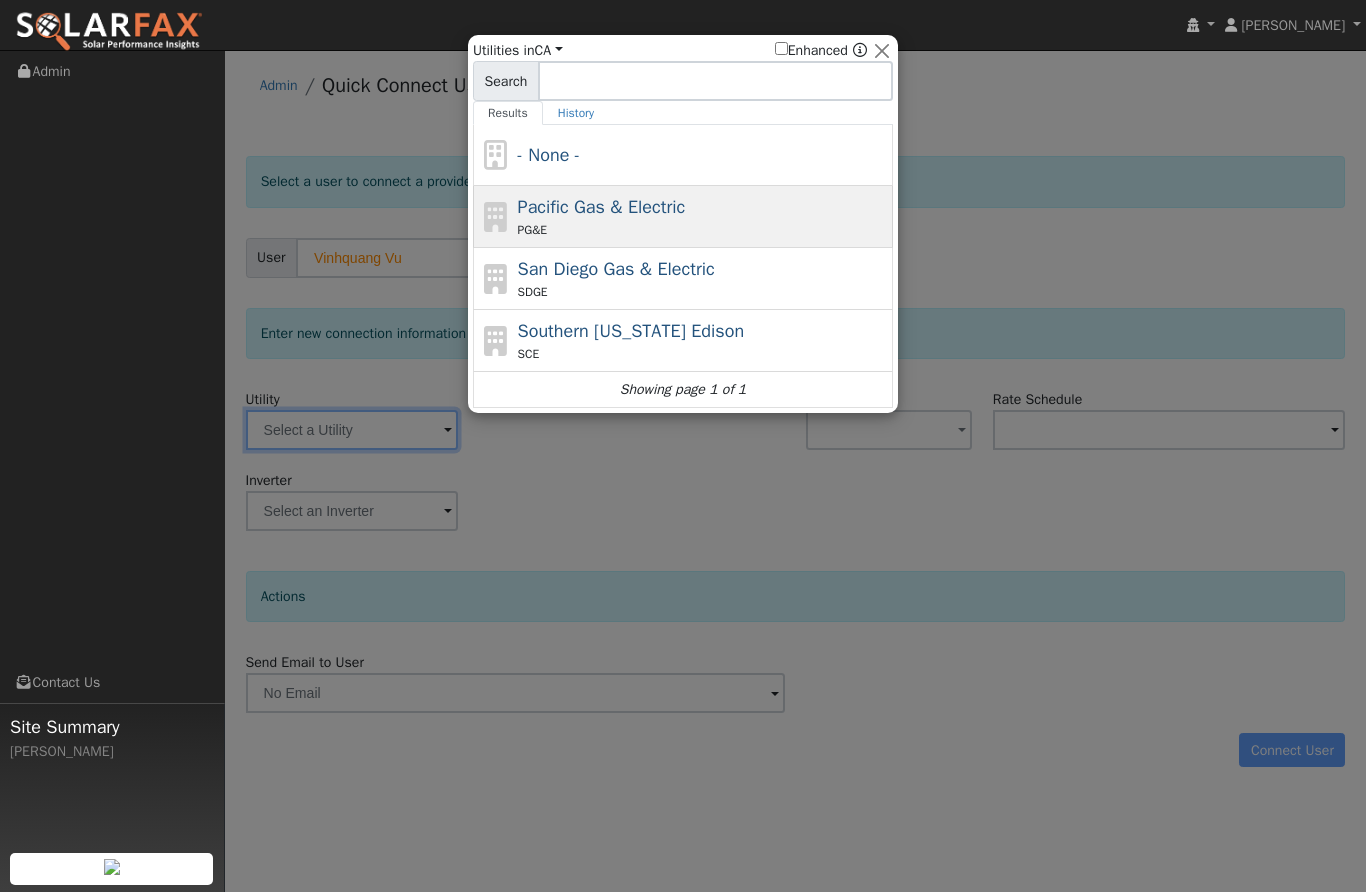 click on "Pacific Gas & Electric PG&E" at bounding box center (703, 216) 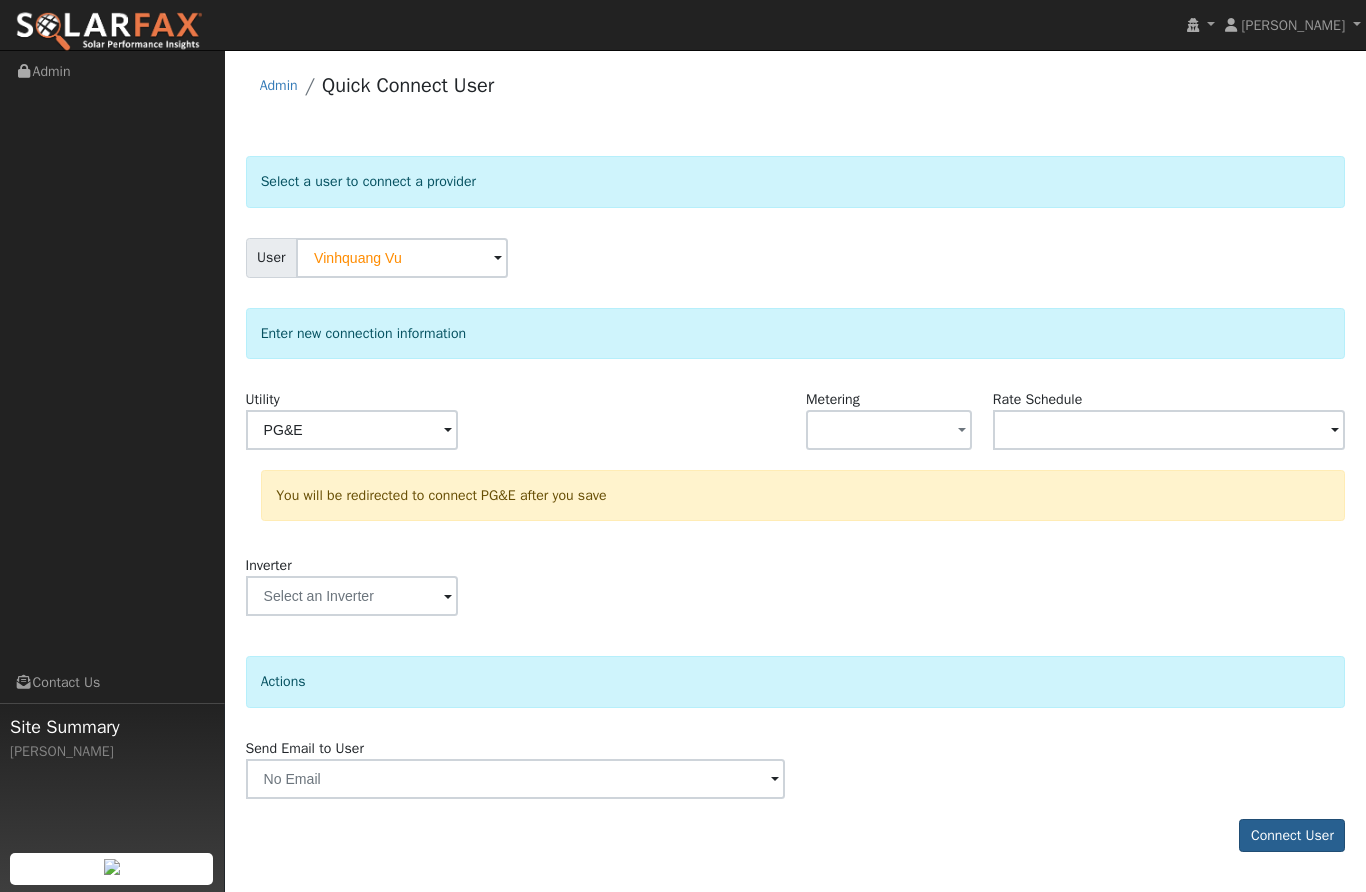 click on "Connect User" at bounding box center [1292, 836] 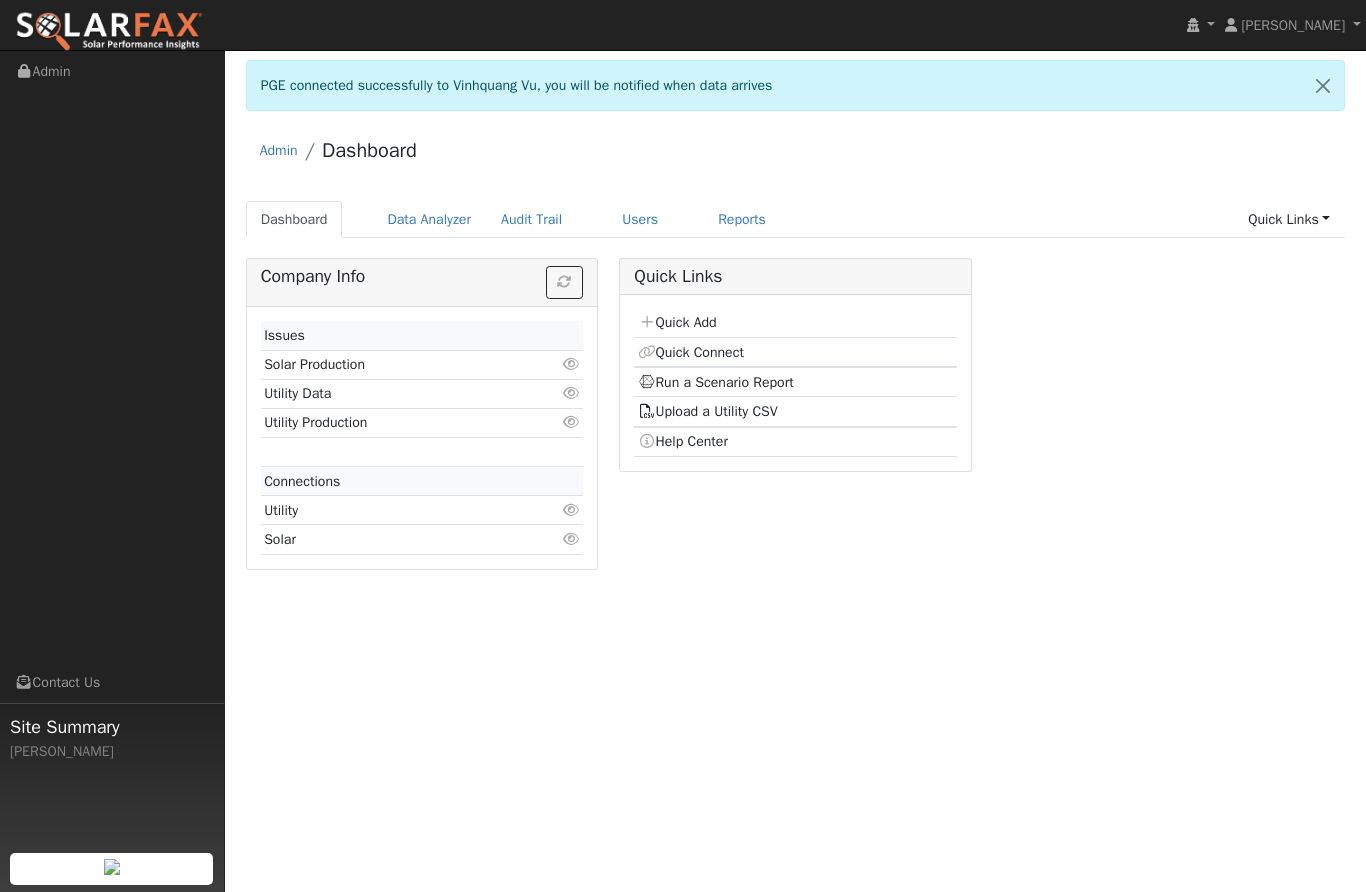 scroll, scrollTop: 0, scrollLeft: 0, axis: both 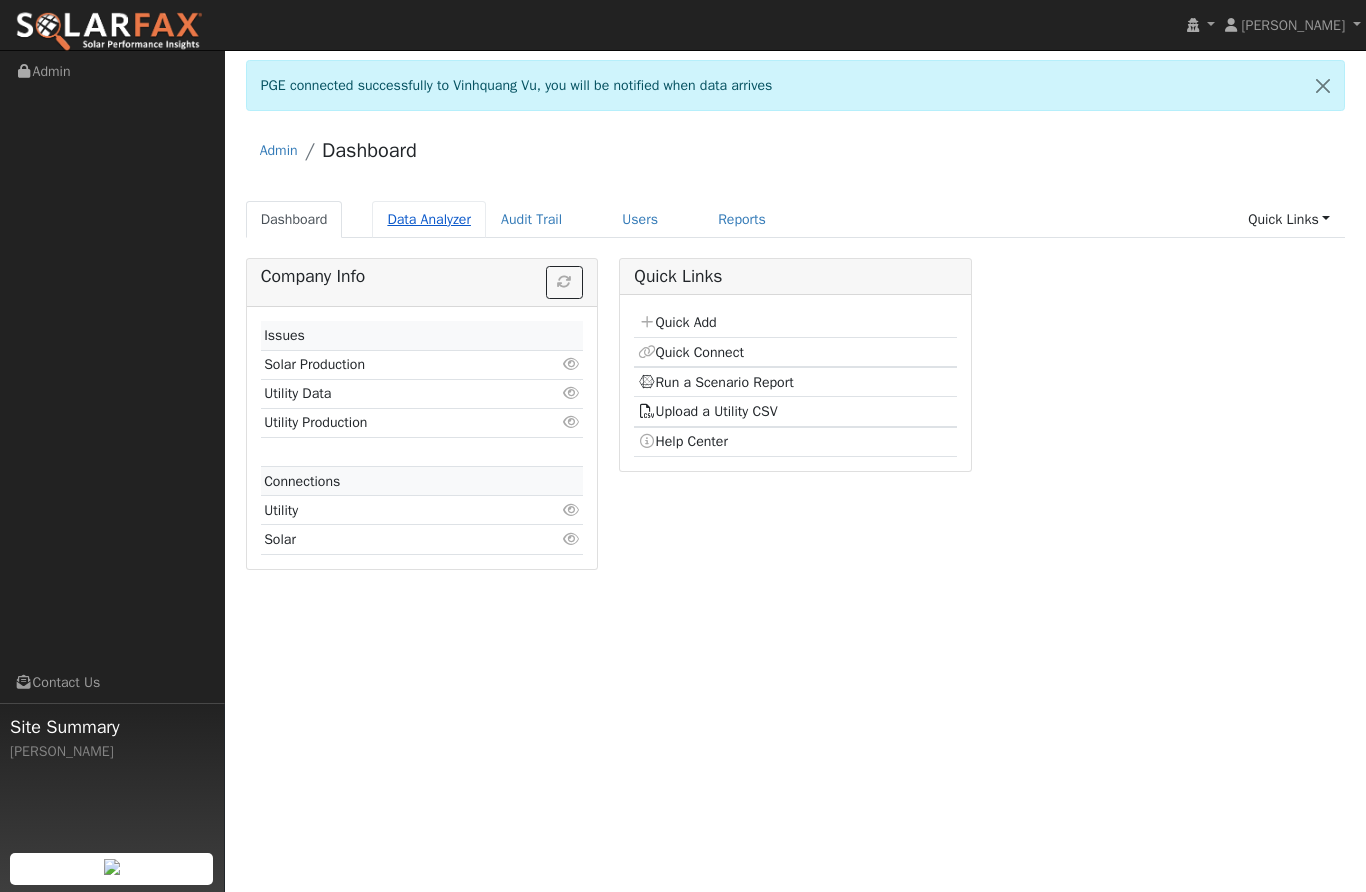 click on "Data Analyzer" at bounding box center (429, 219) 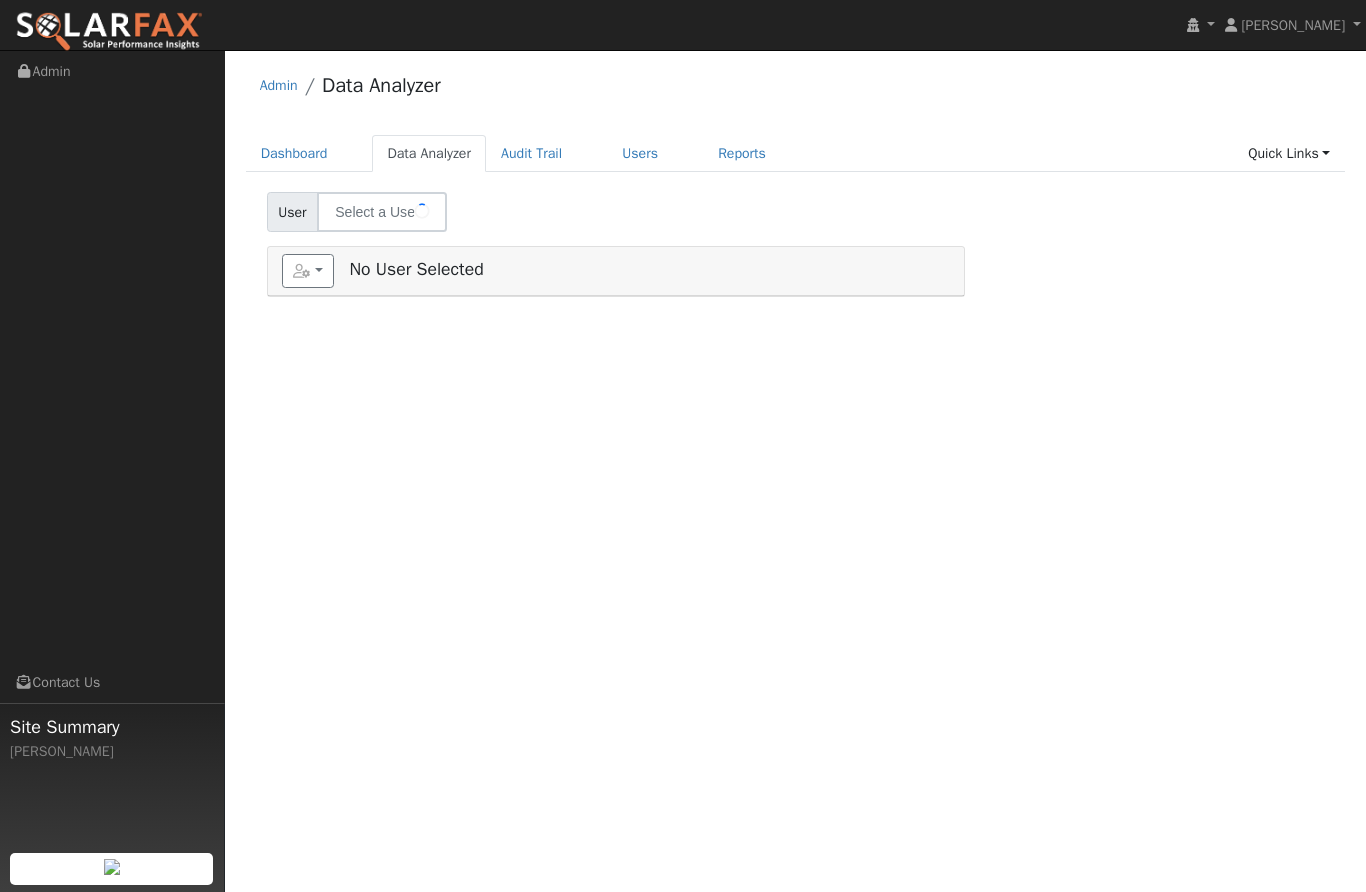 scroll, scrollTop: 0, scrollLeft: 0, axis: both 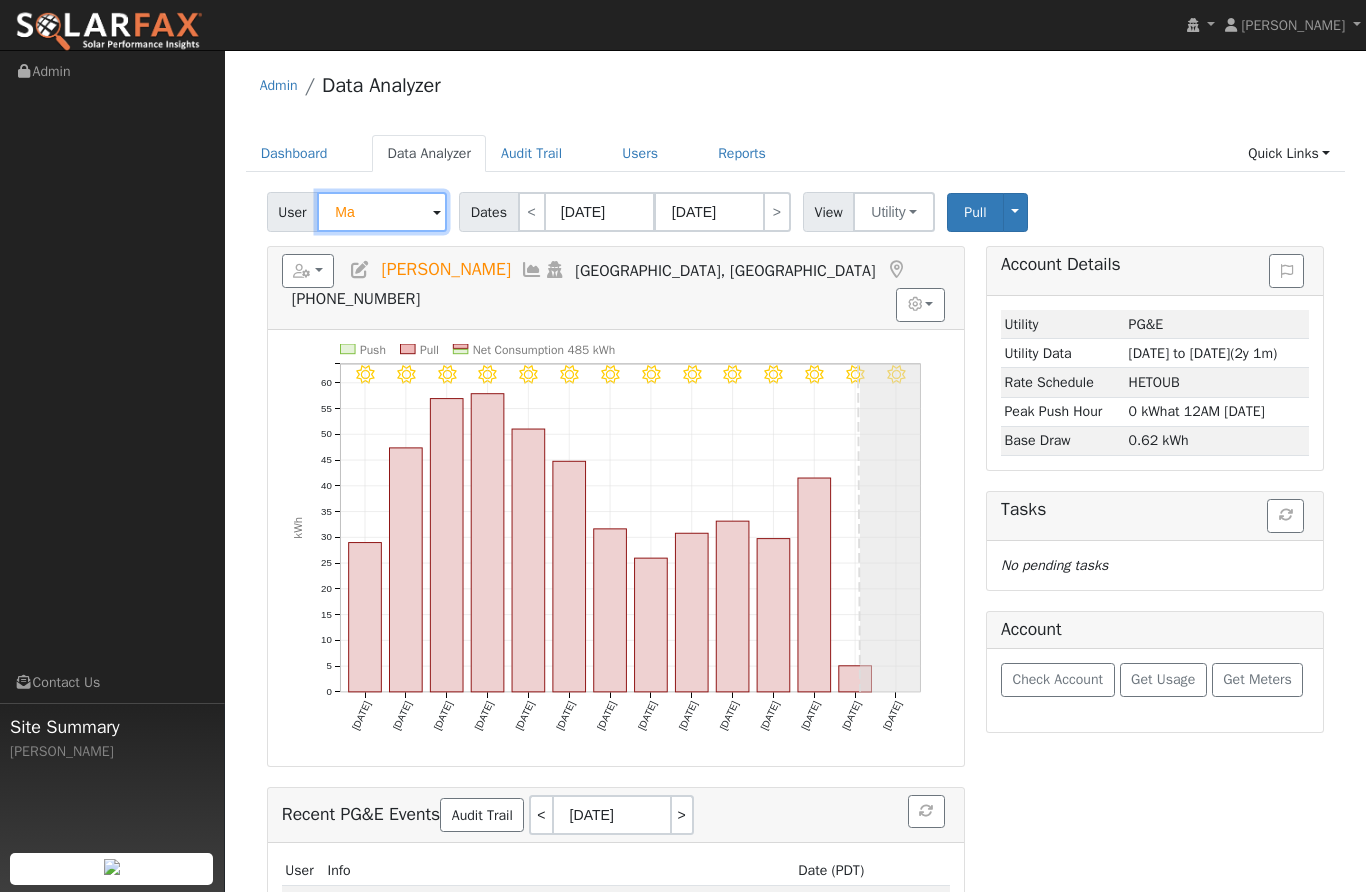 type on "M" 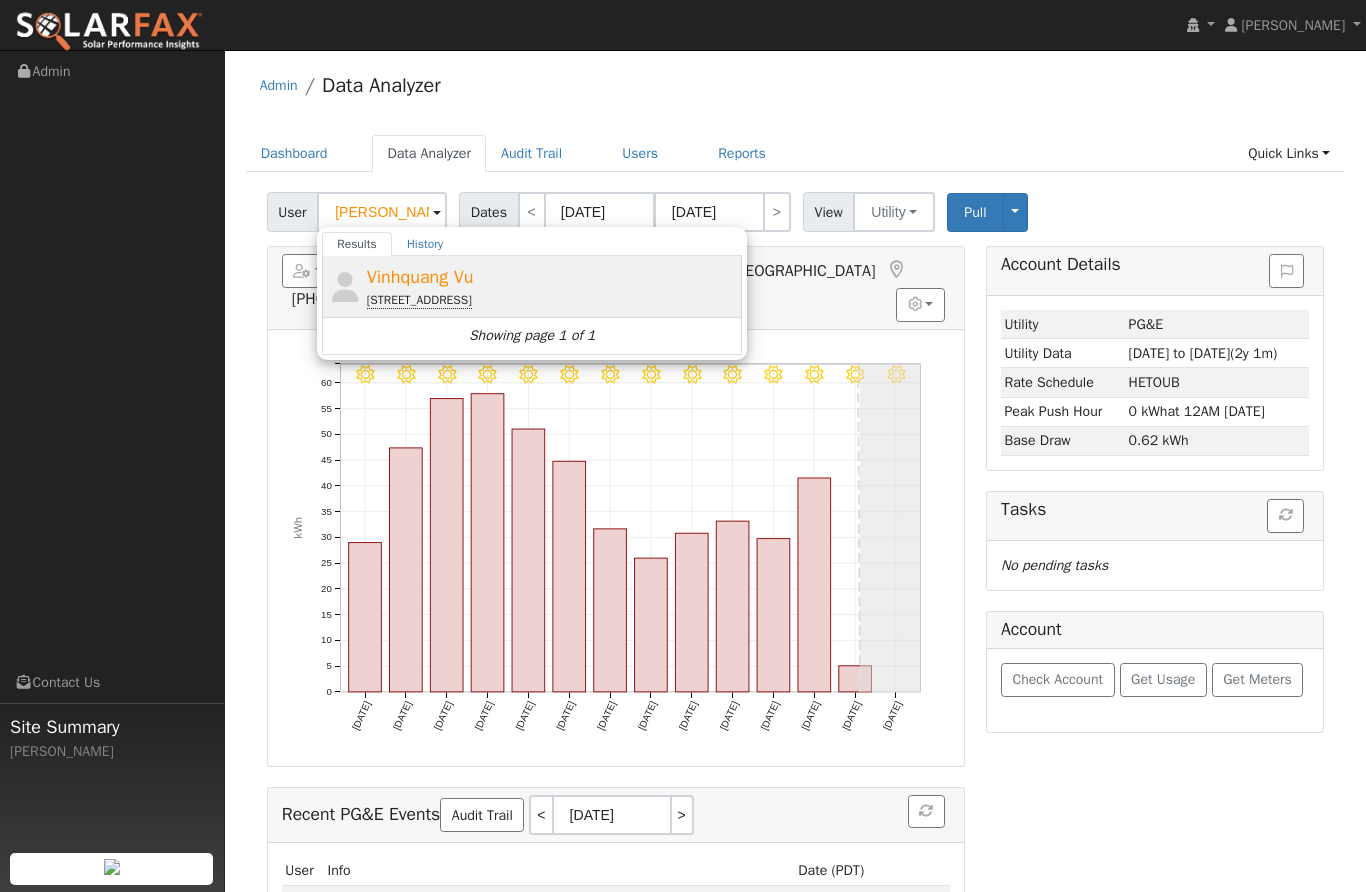 click on "[STREET_ADDRESS]" at bounding box center [552, 300] 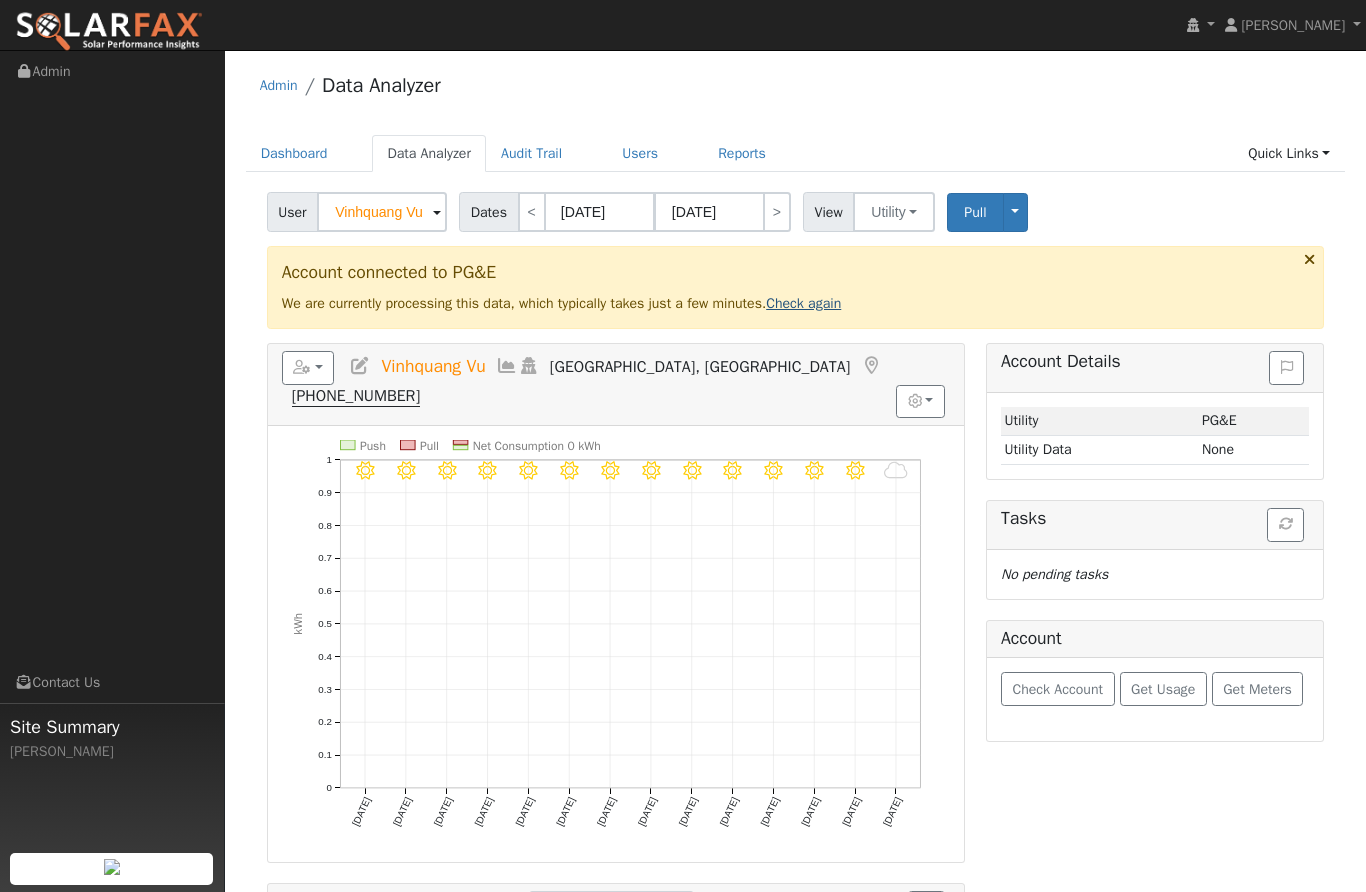 click on "Check again" at bounding box center (803, 303) 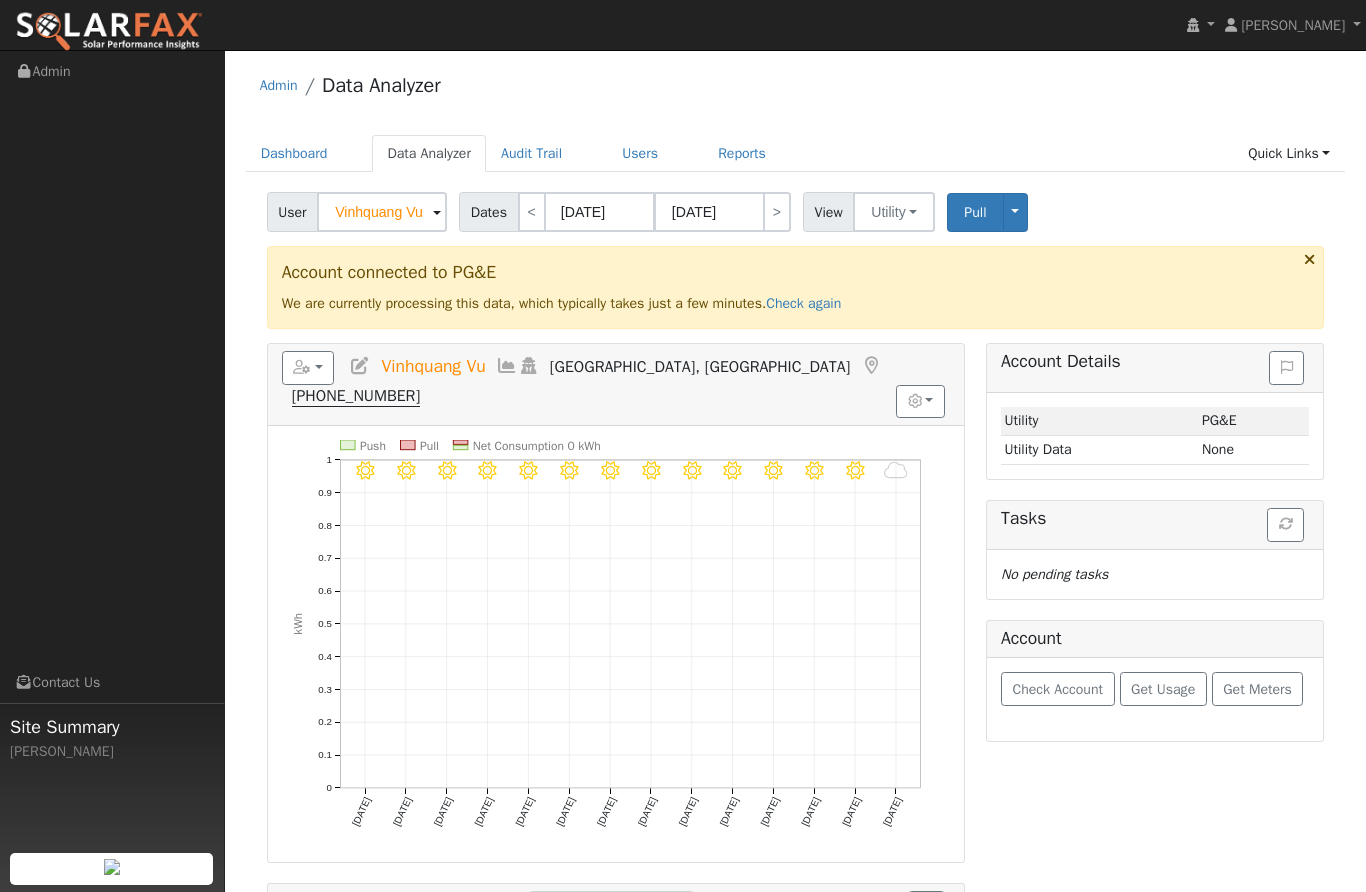 click on "Account connected to PG&E  We are currently processing this data, which typically takes just a few minutes.   Check again" at bounding box center (796, 287) 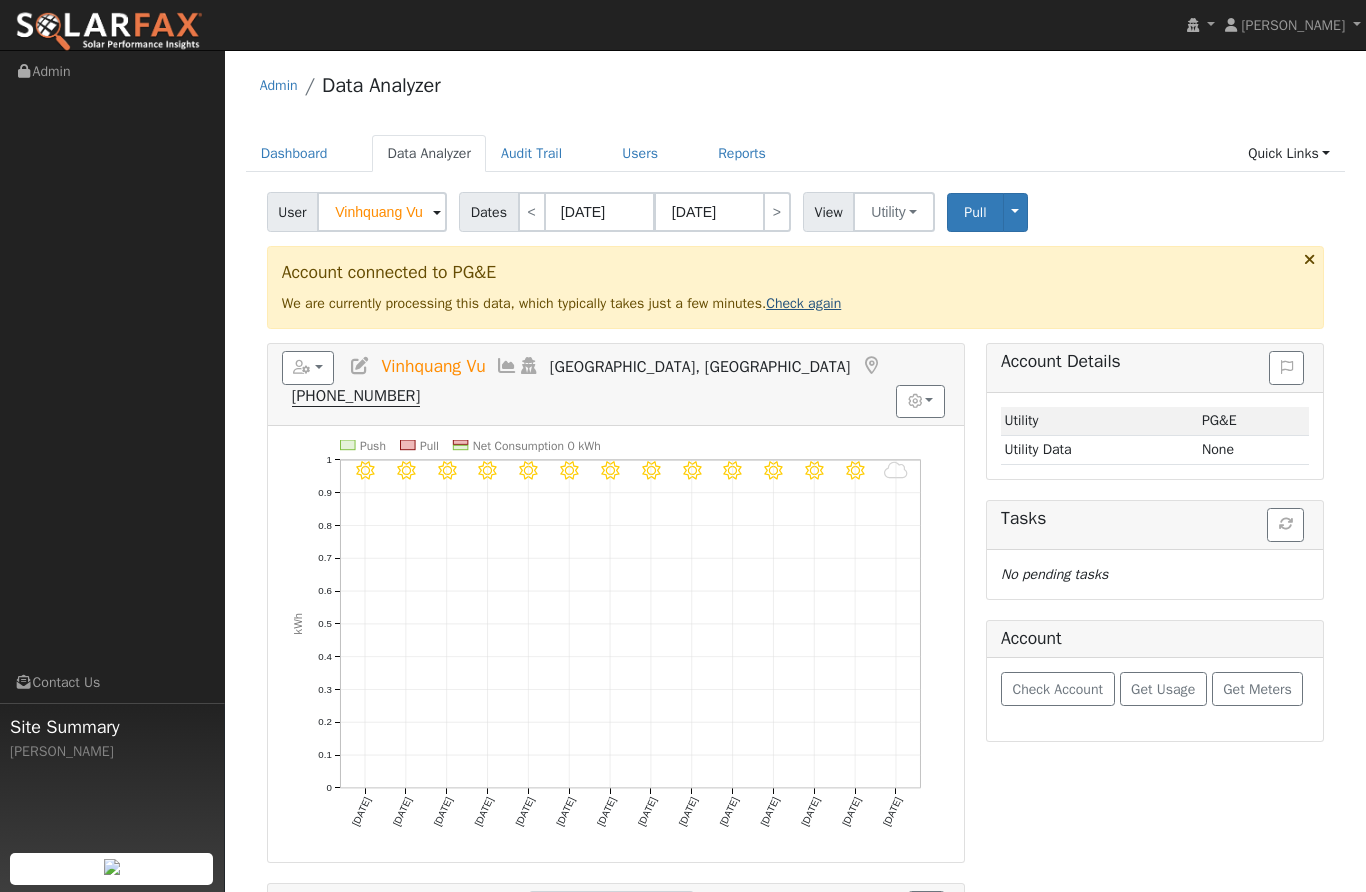 click on "Check again" at bounding box center [803, 303] 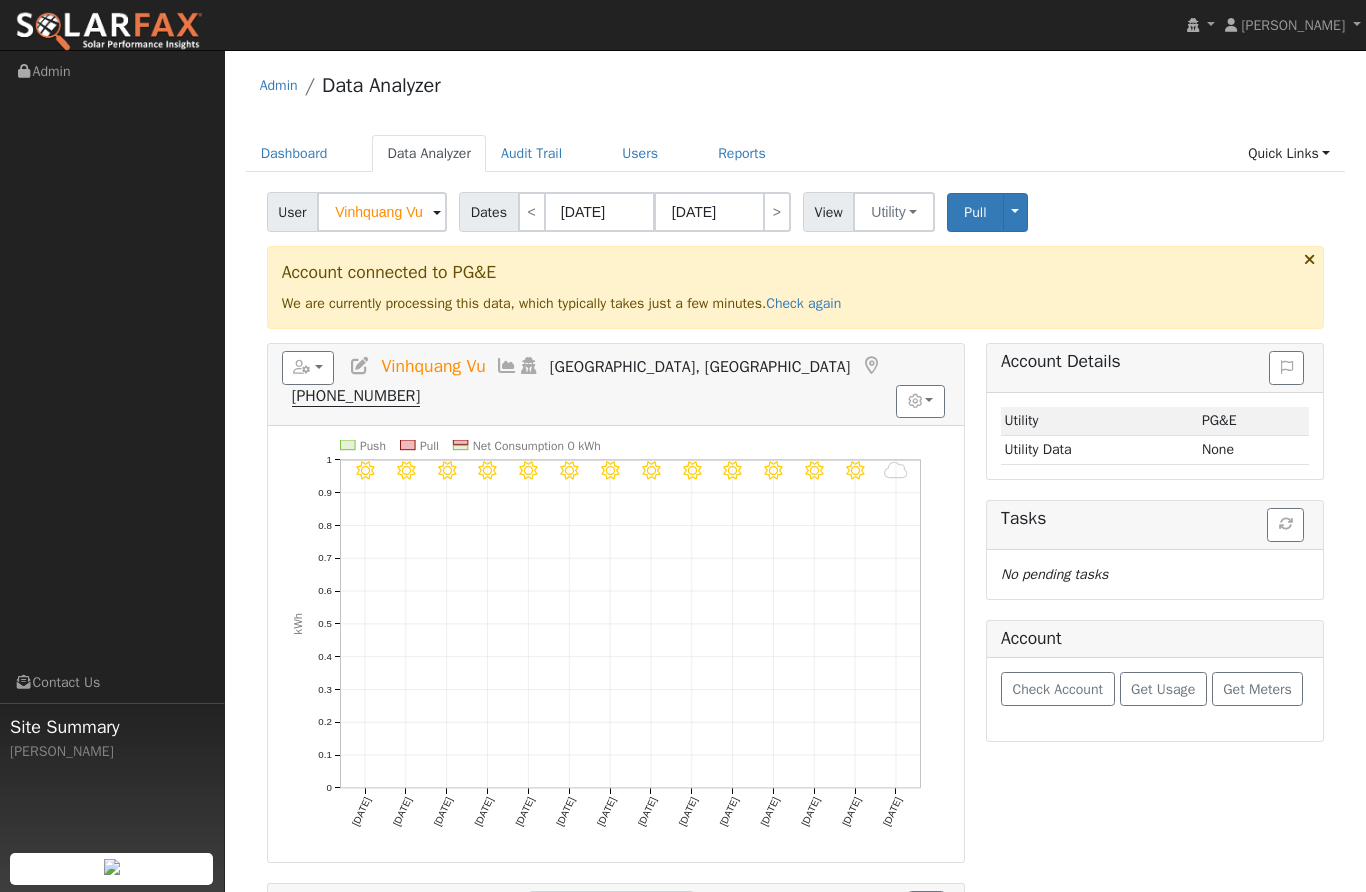 click on "[PHONE_NUMBER]" 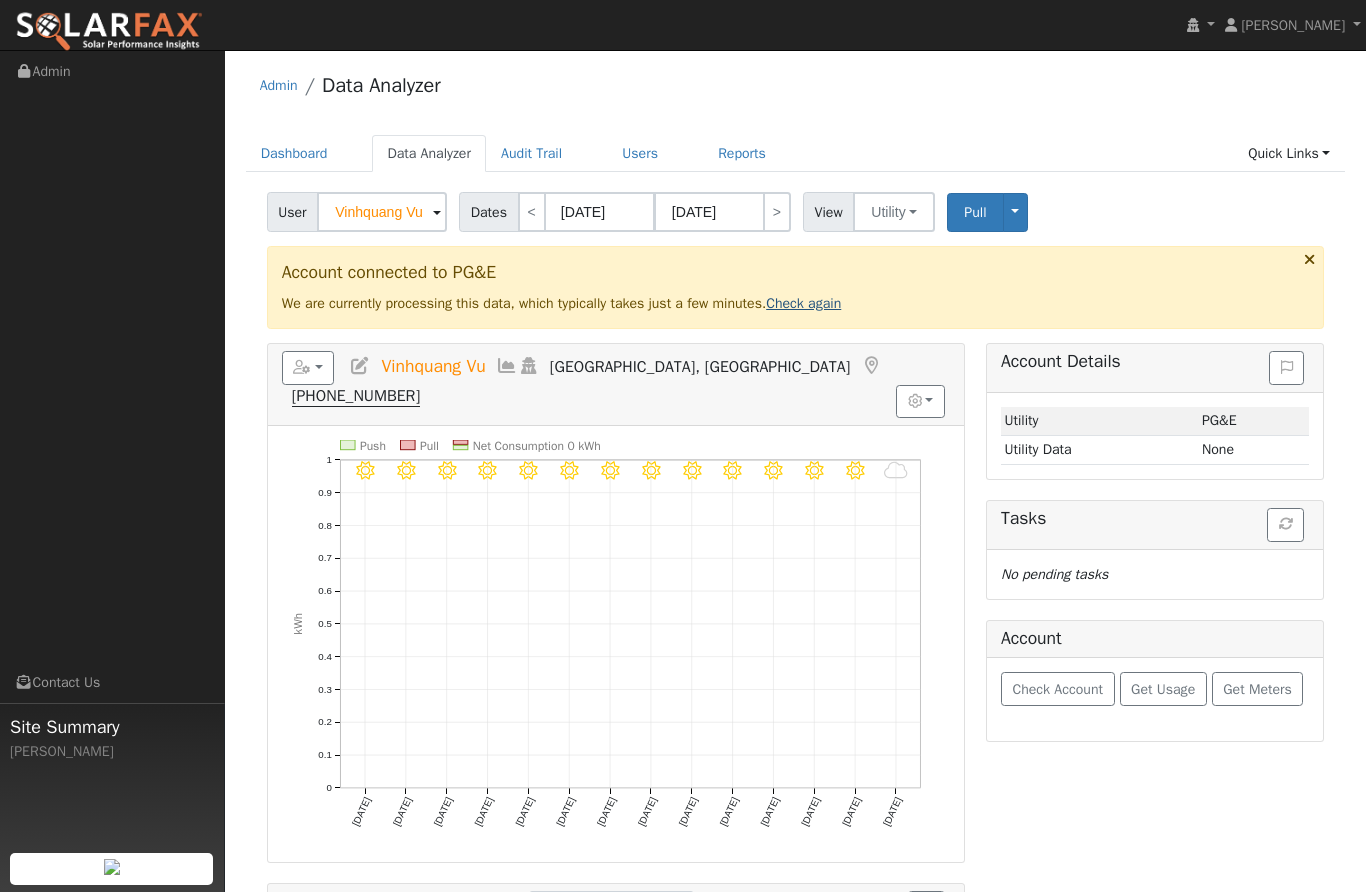 click on "Check again" at bounding box center [803, 303] 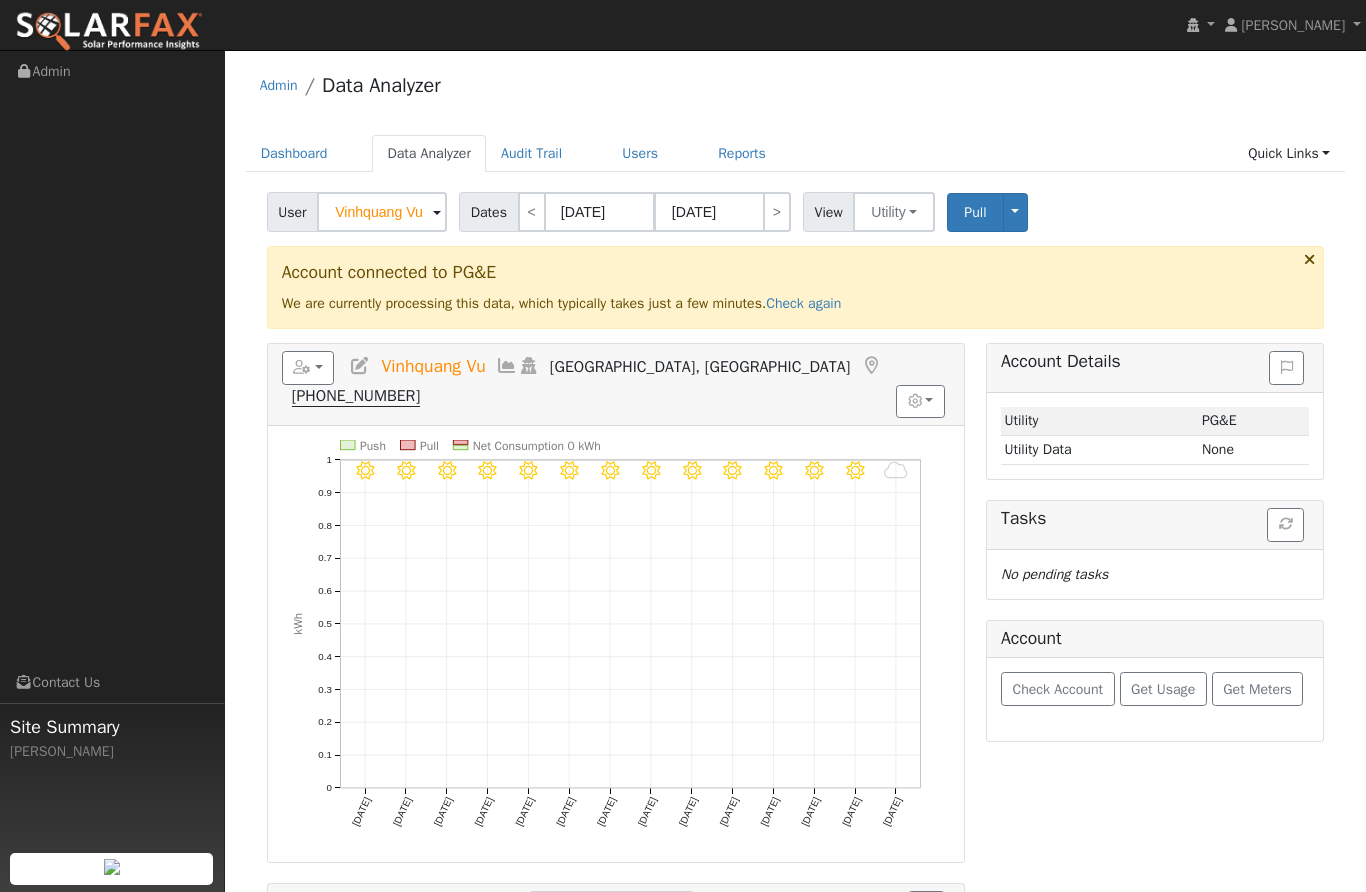 click on "Account connected to PG&E  We are currently processing this data, which typically takes just a few minutes.   Check again" at bounding box center [796, 287] 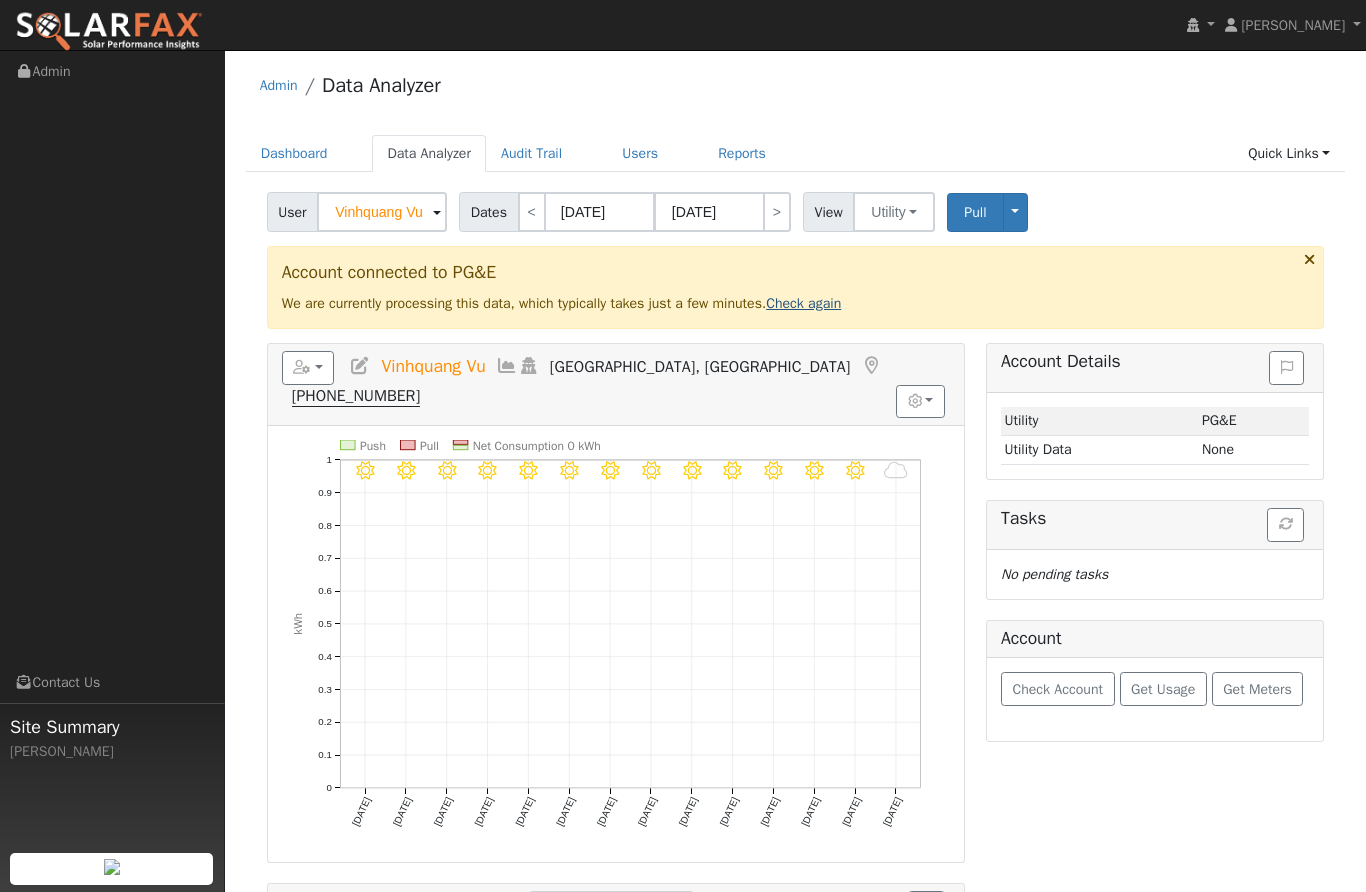 click on "Check again" at bounding box center (803, 303) 